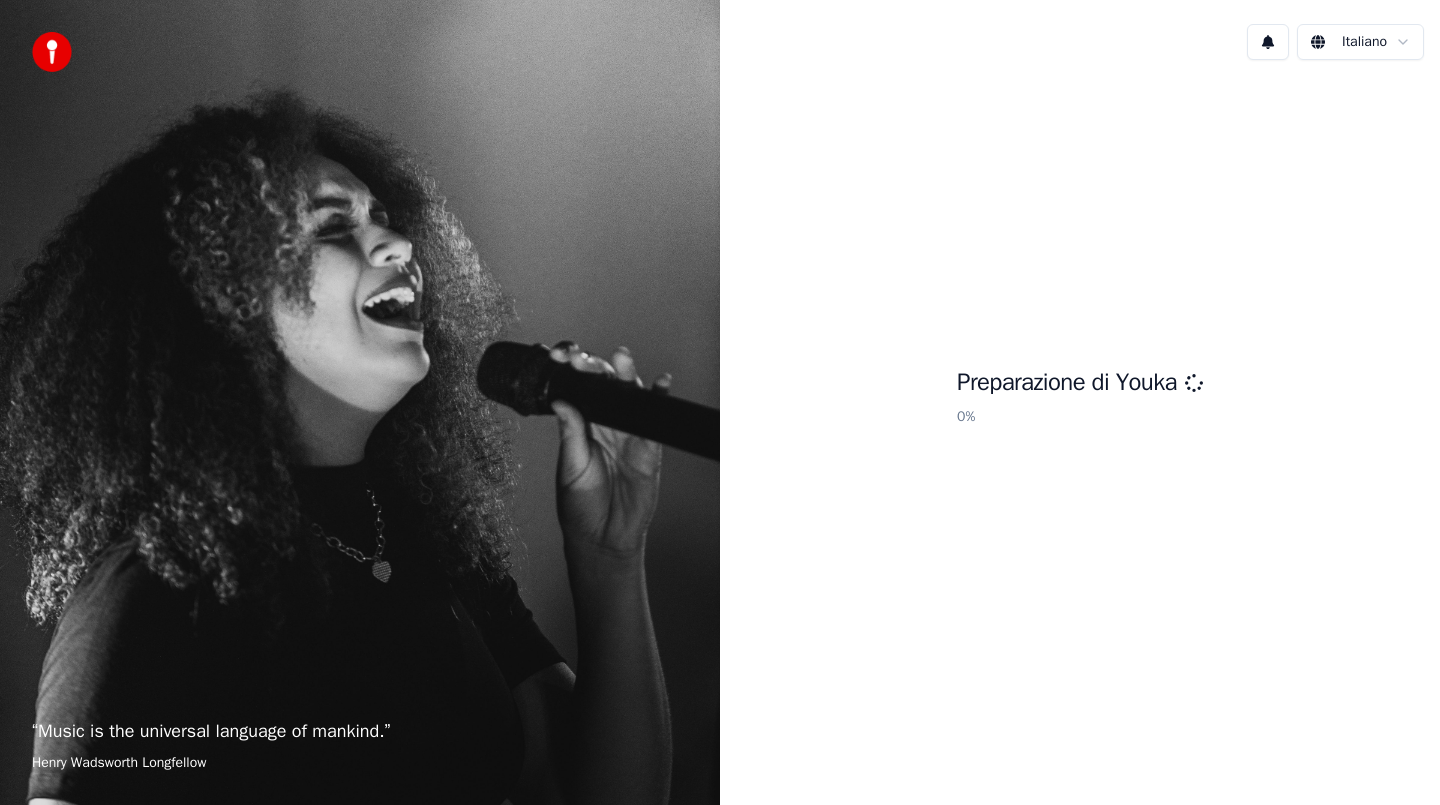 scroll, scrollTop: 0, scrollLeft: 0, axis: both 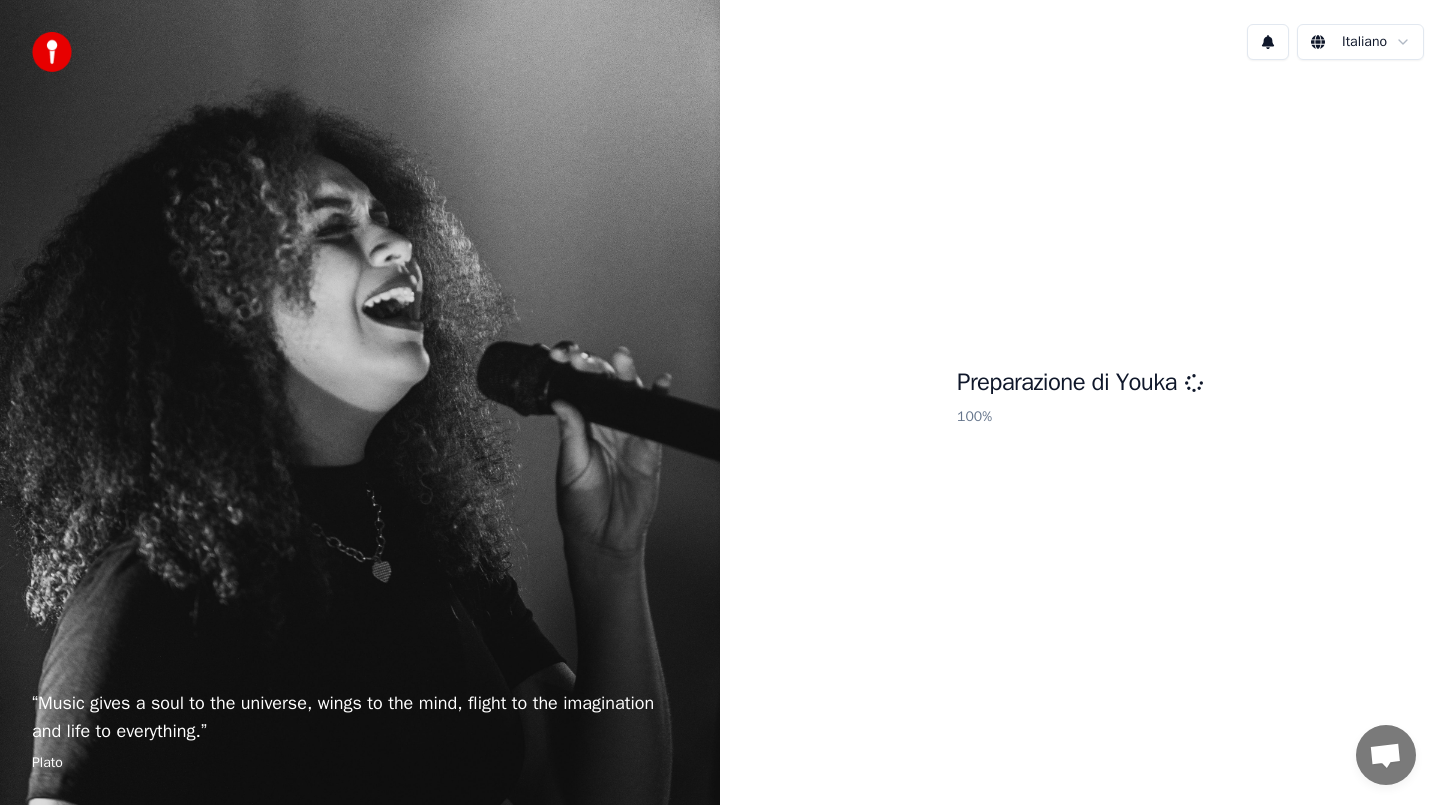 click on "Preparazione di Youka 100 %" at bounding box center [1080, 400] 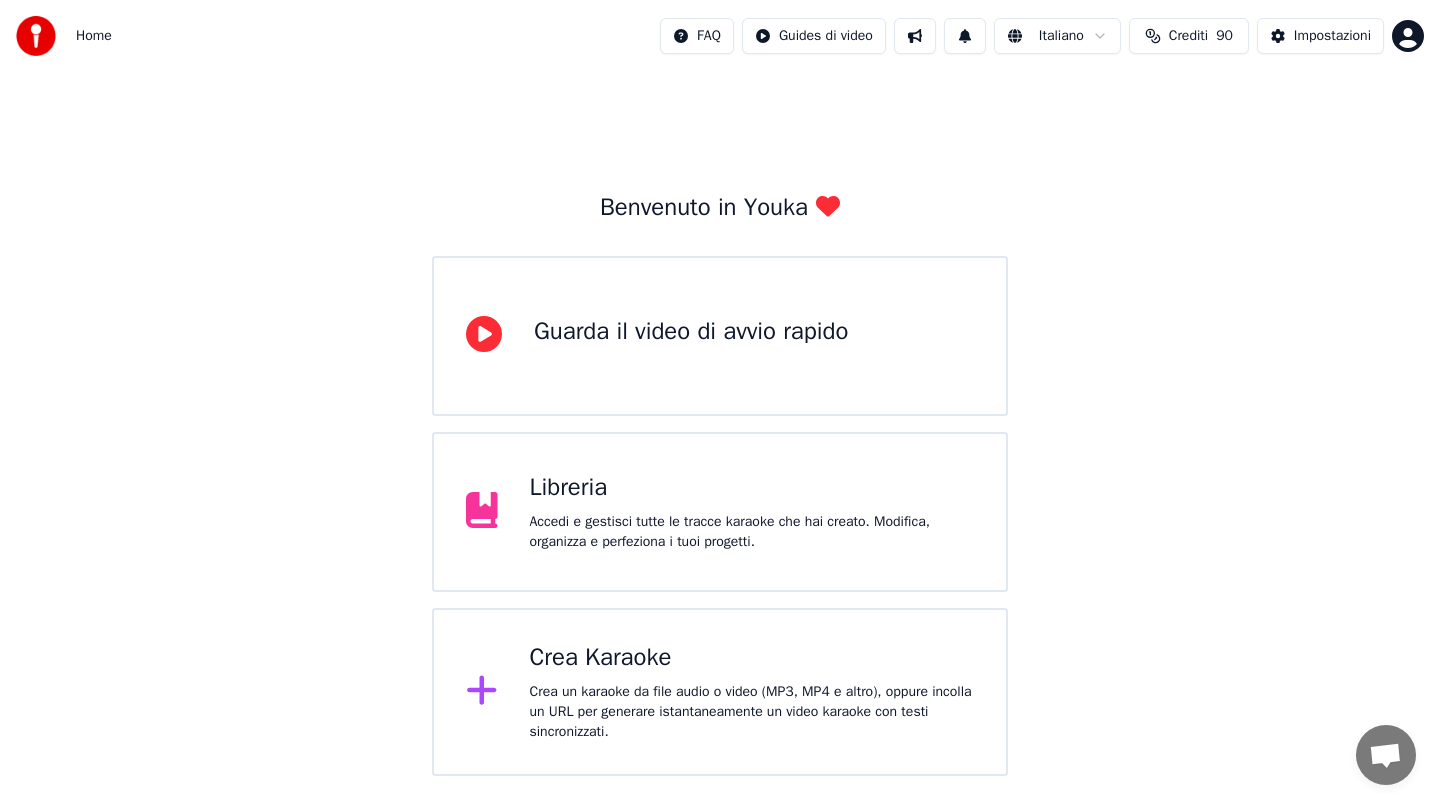 click on "Crea un karaoke da file audio o video (MP3, MP4 e altro), oppure incolla un URL per generare istantaneamente un video karaoke con testi sincronizzati." at bounding box center (691, 356) 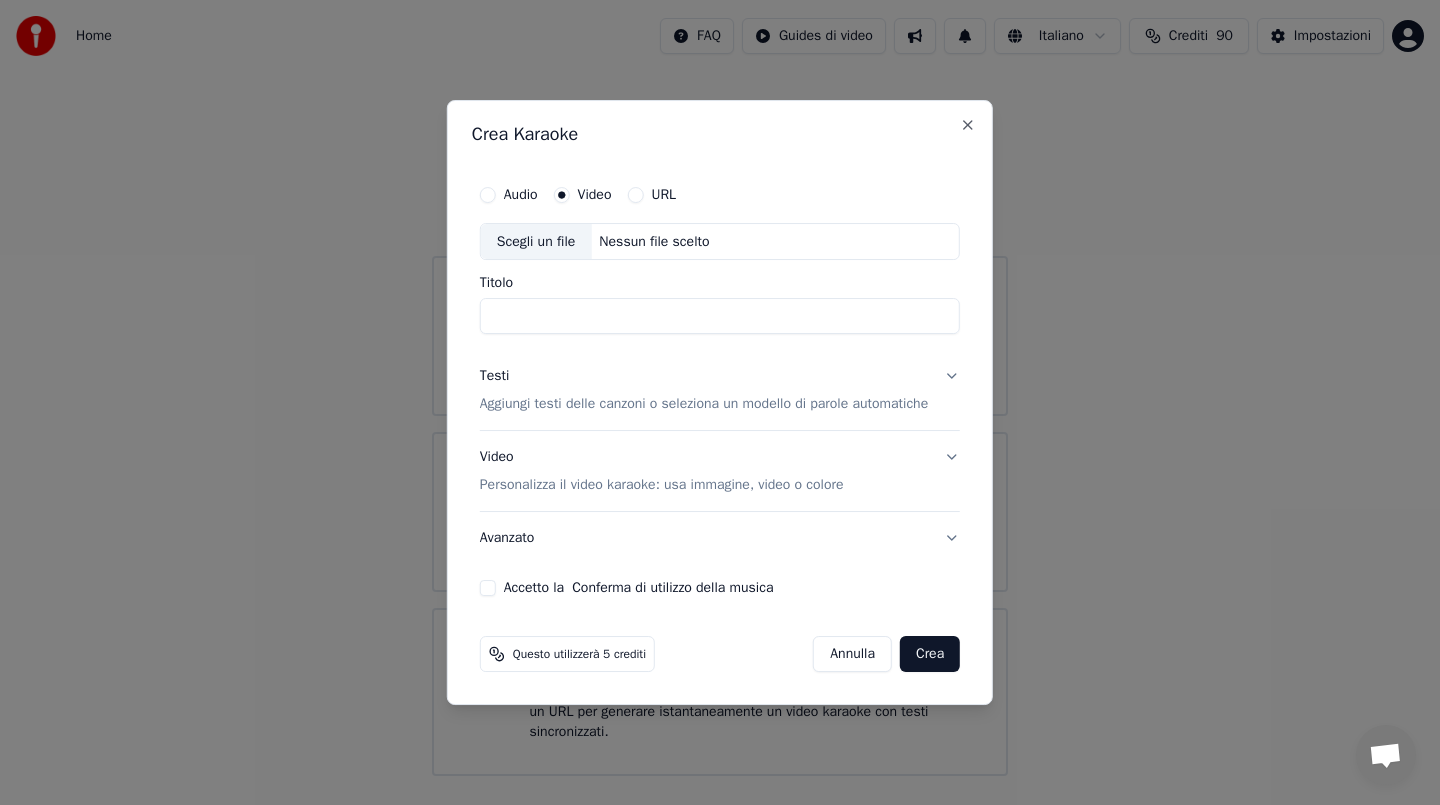 click on "Nessun file scelto" at bounding box center [654, 242] 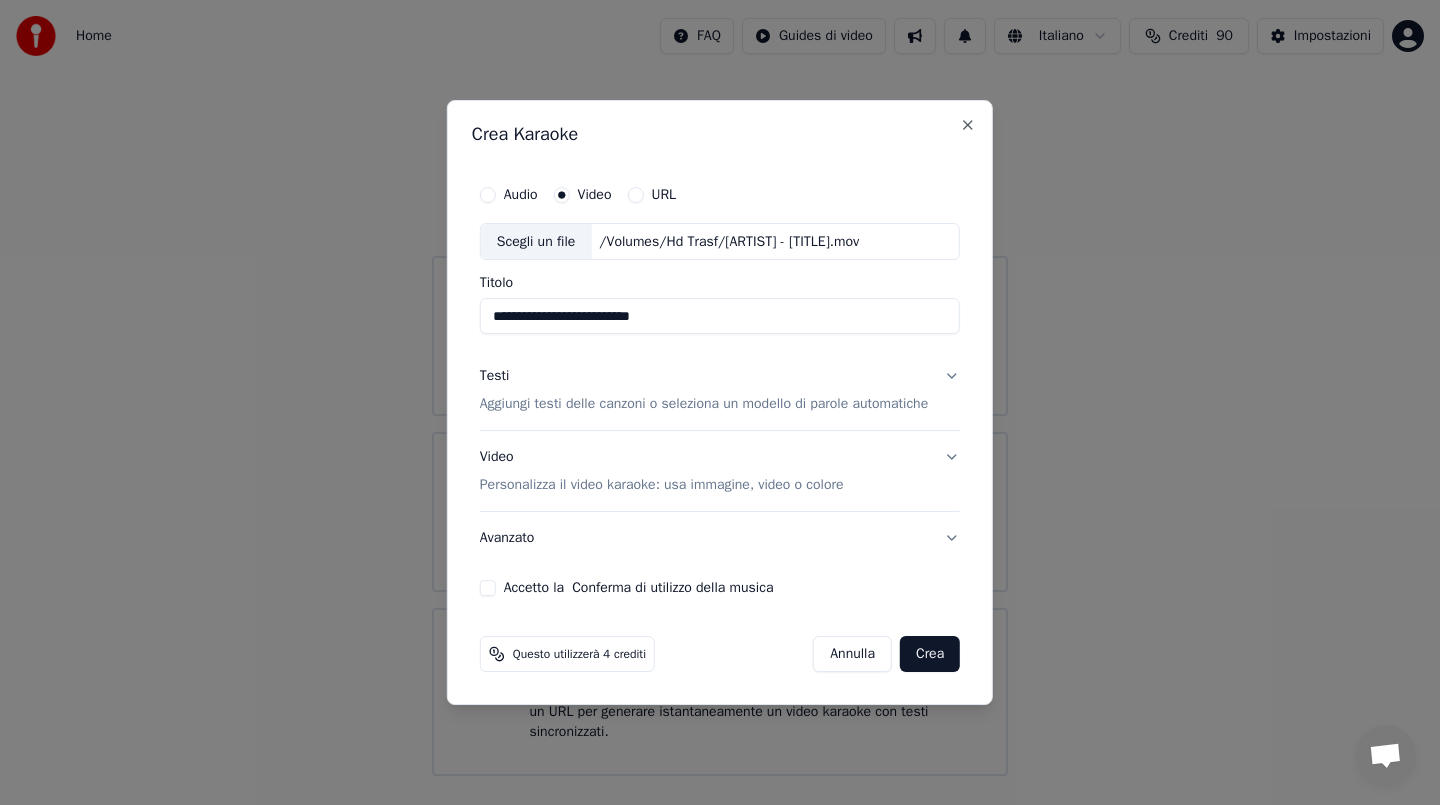 click on "Testi" at bounding box center [495, 377] 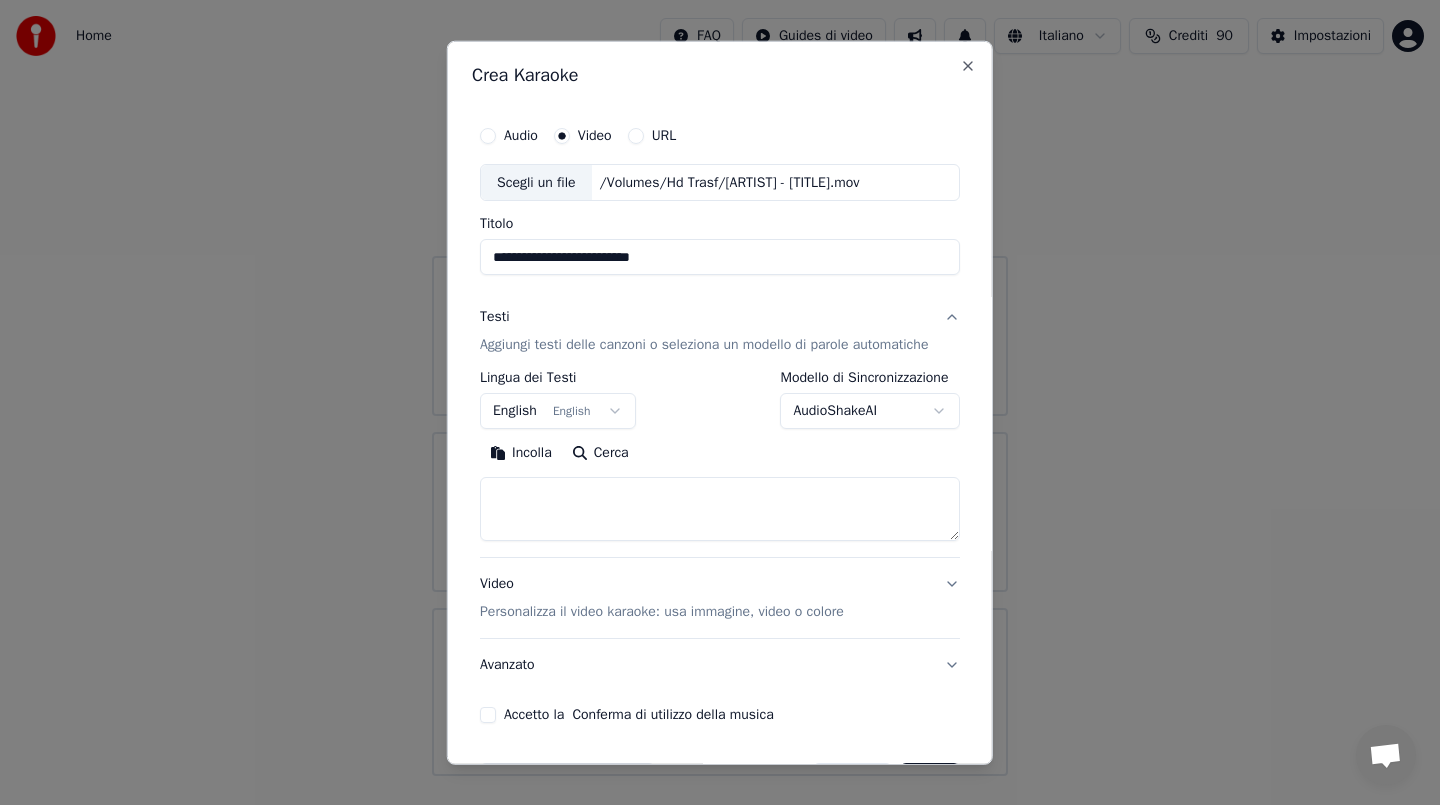 click on "Incolla" at bounding box center [521, 453] 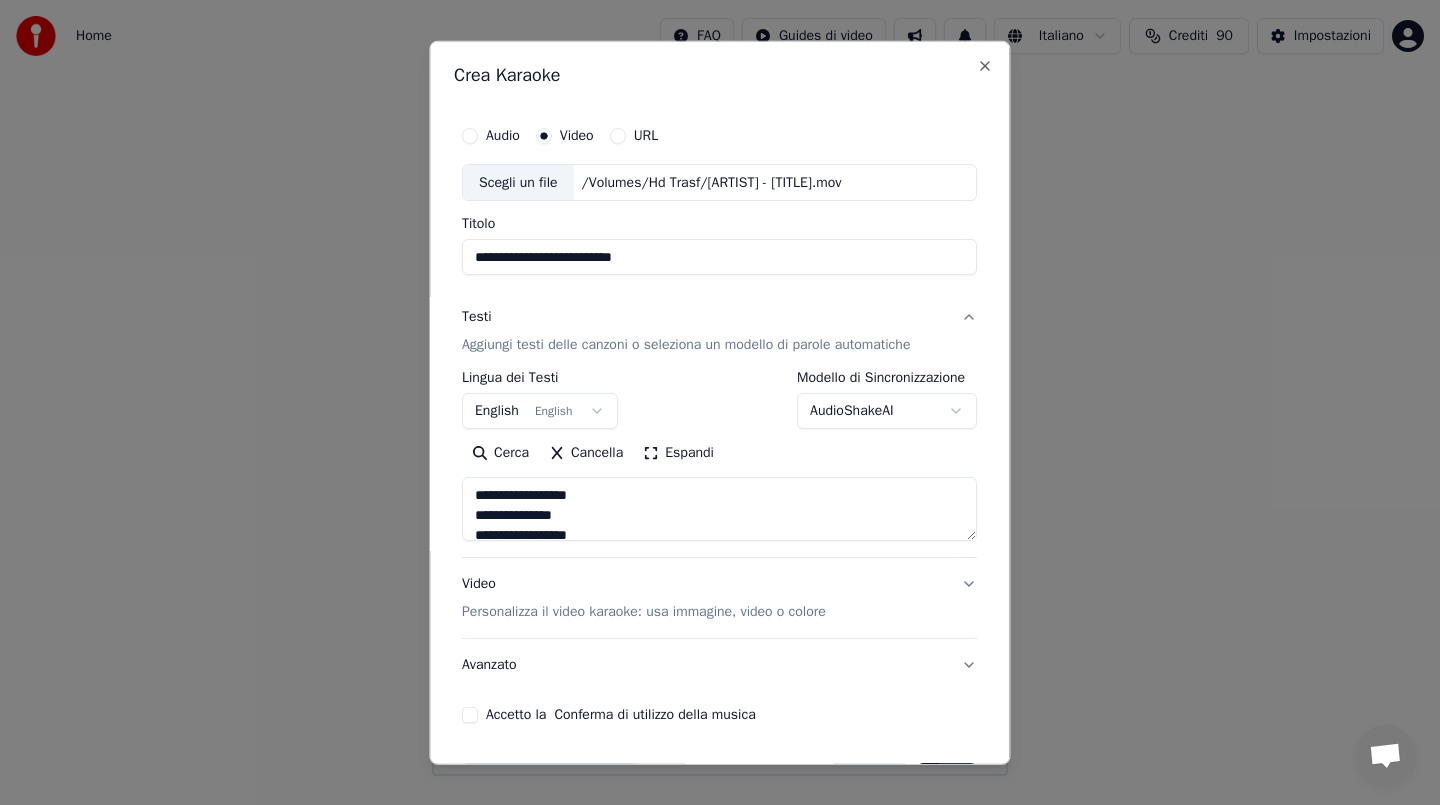 scroll, scrollTop: 67, scrollLeft: 0, axis: vertical 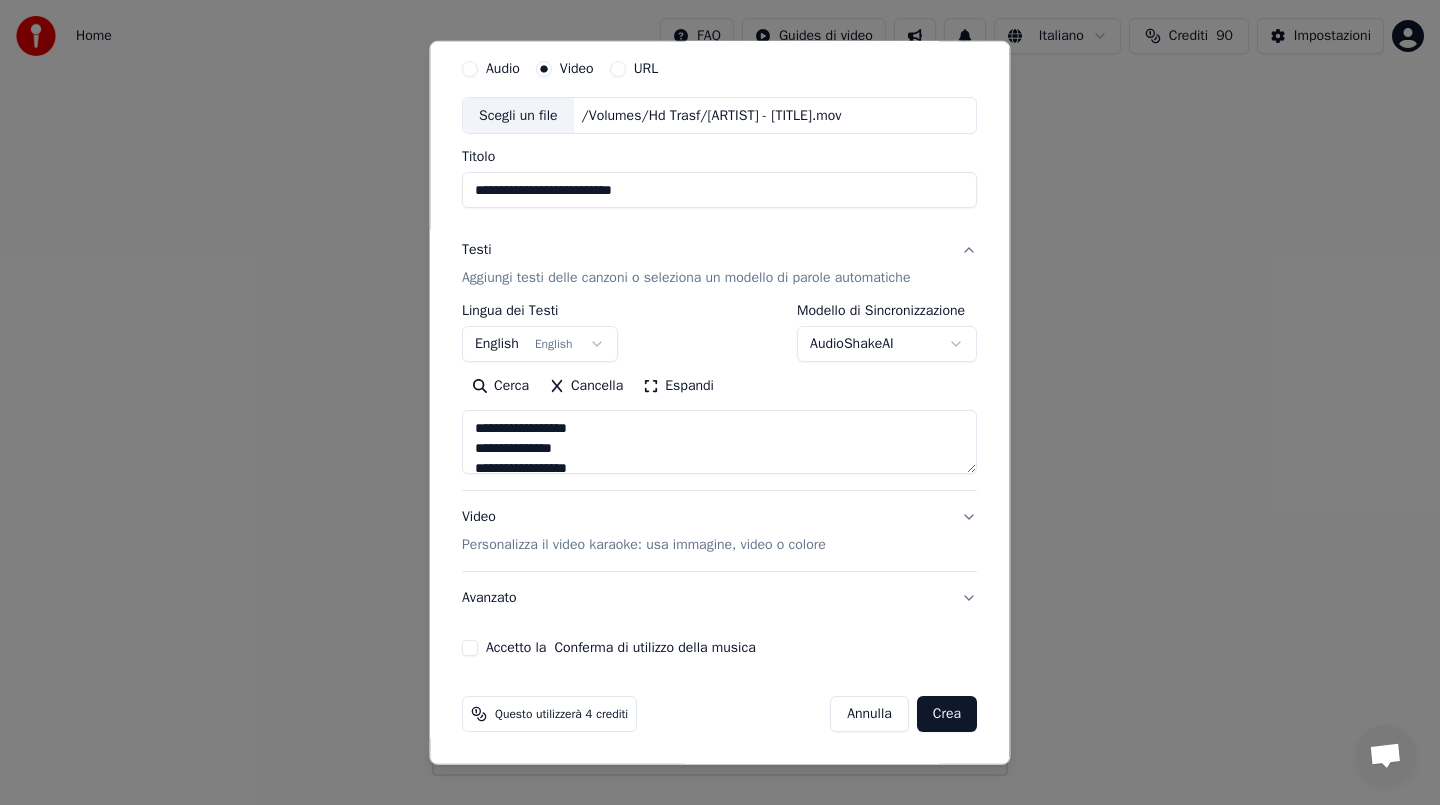 click on "Accetto la   Conferma di utilizzo della musica" at bounding box center [470, 648] 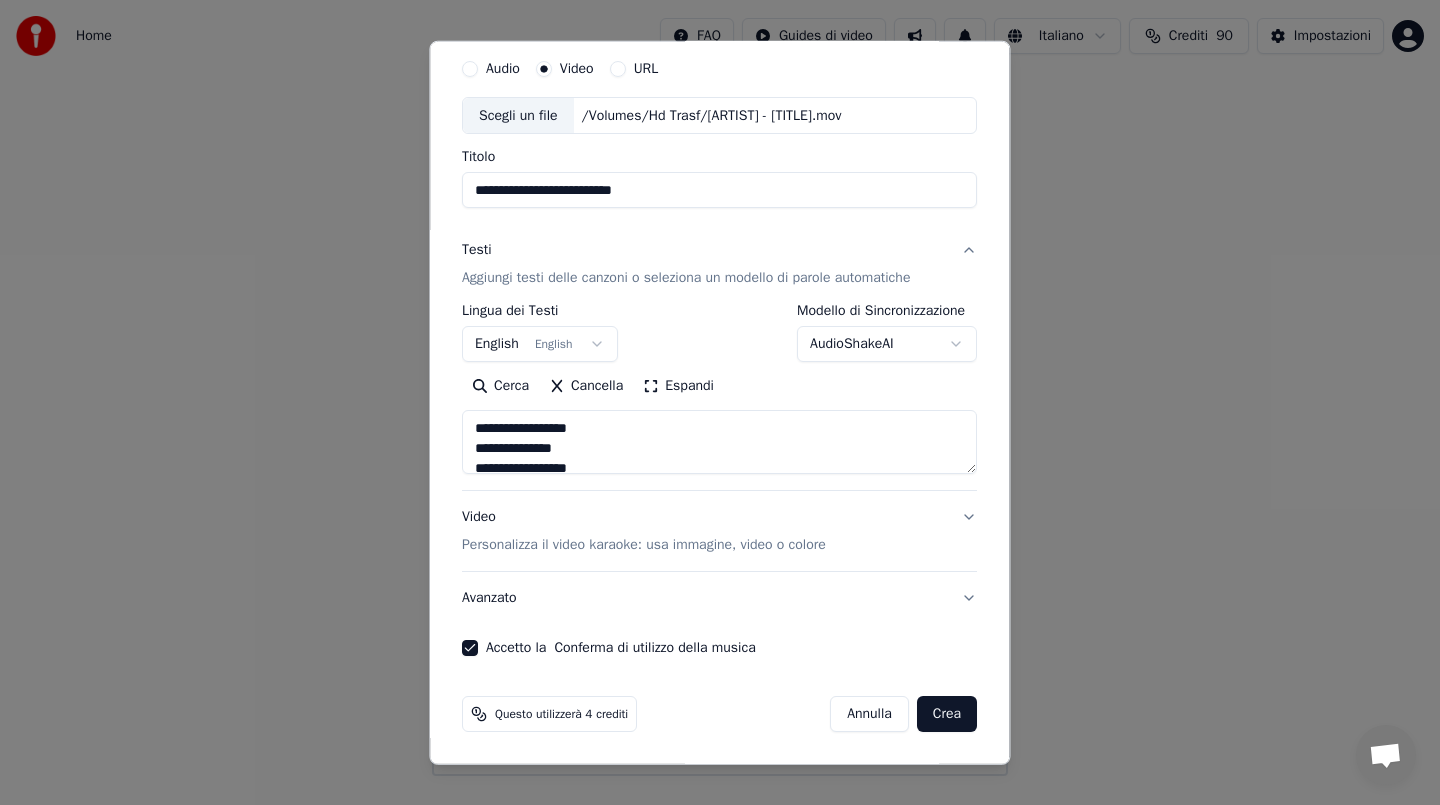 click on "Crea" at bounding box center [947, 714] 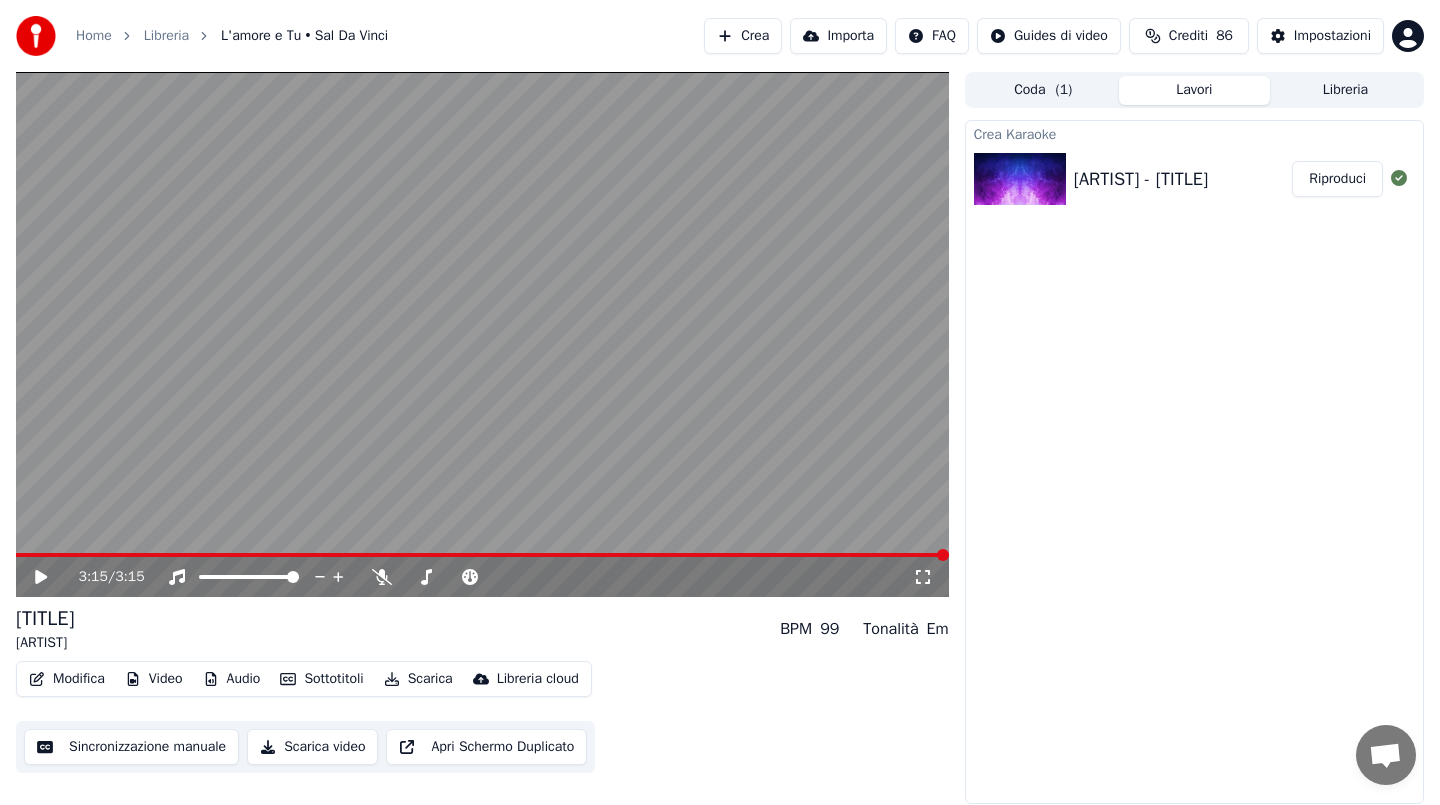 click at bounding box center (55, 577) 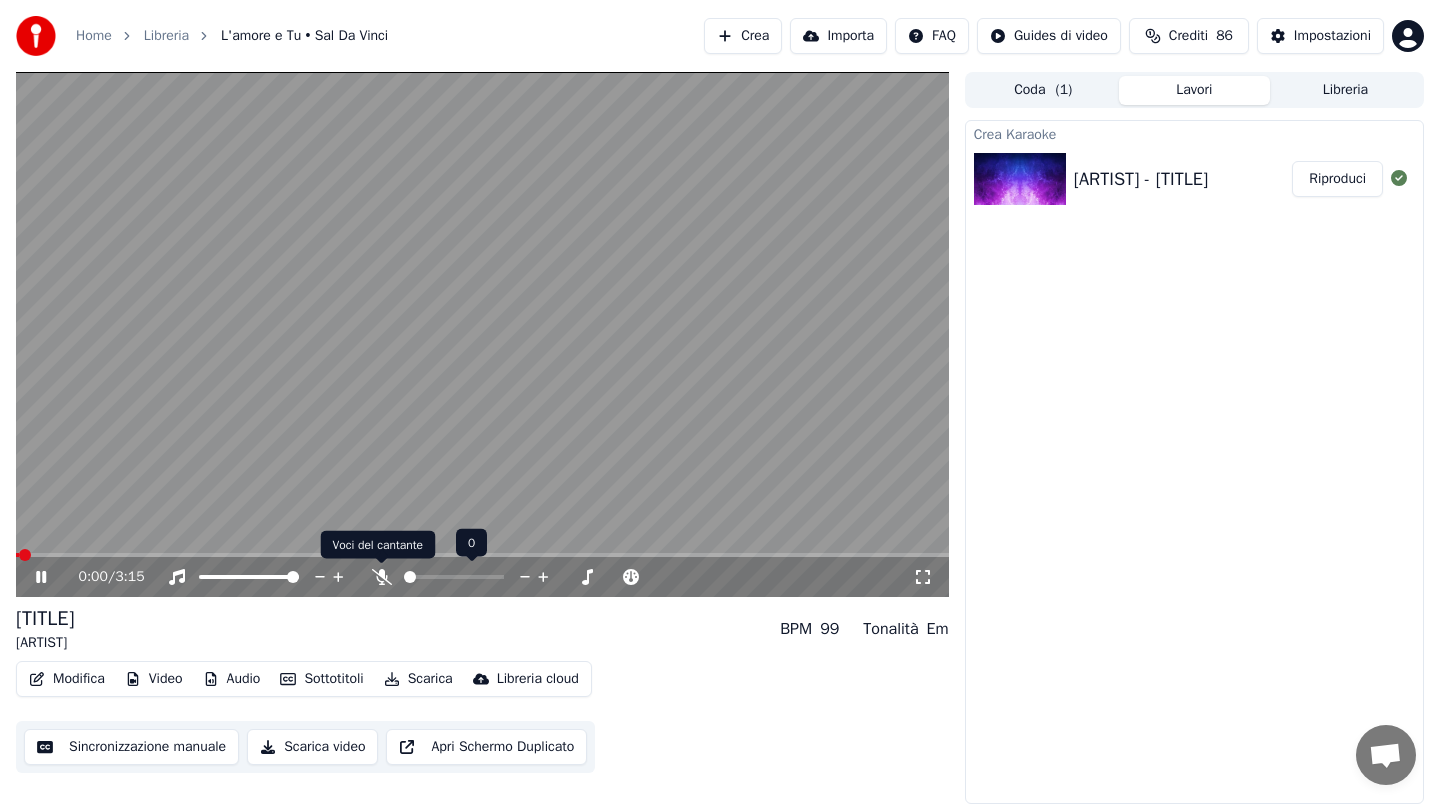click at bounding box center [382, 577] 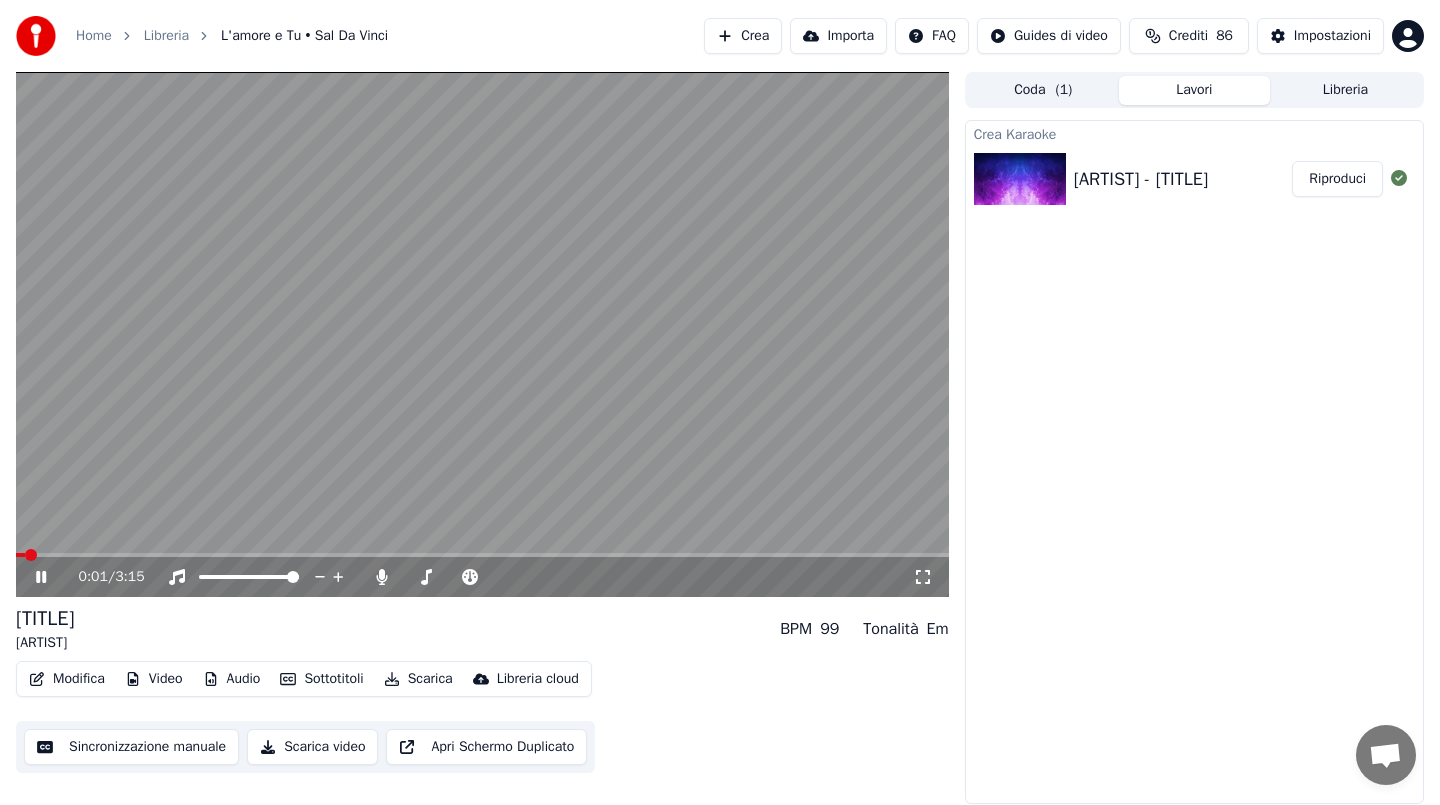 click at bounding box center [482, 555] 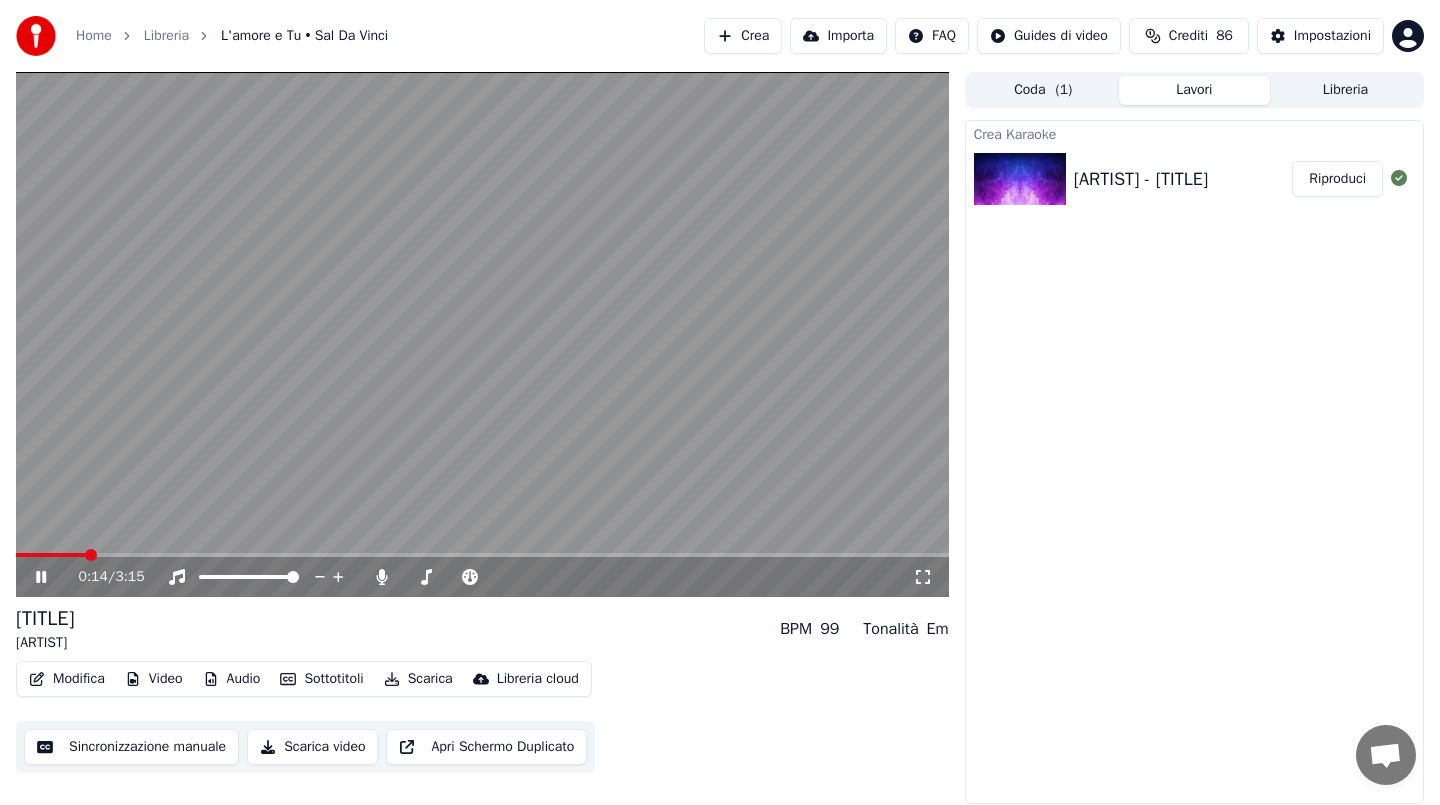 click at bounding box center [482, 334] 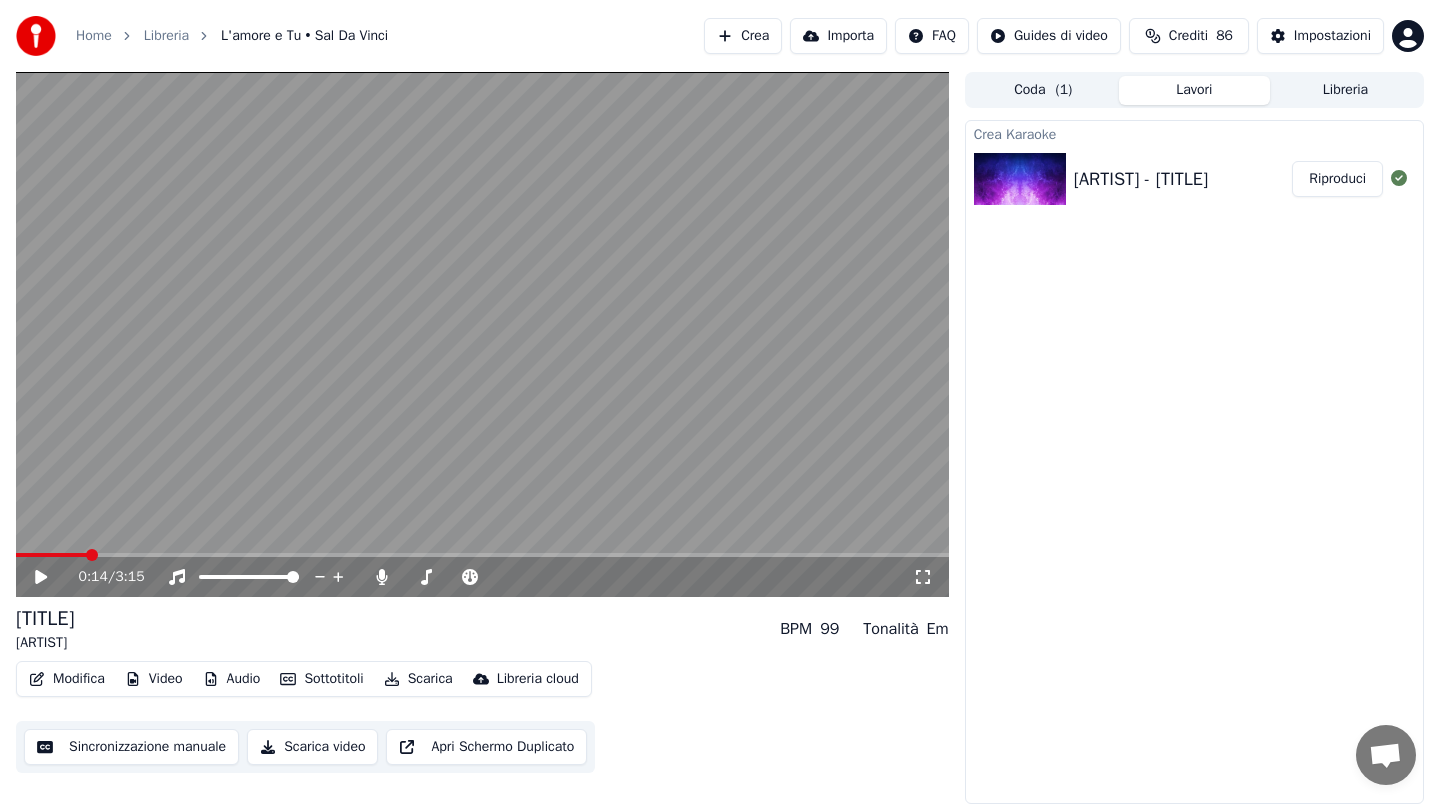 click at bounding box center (482, 334) 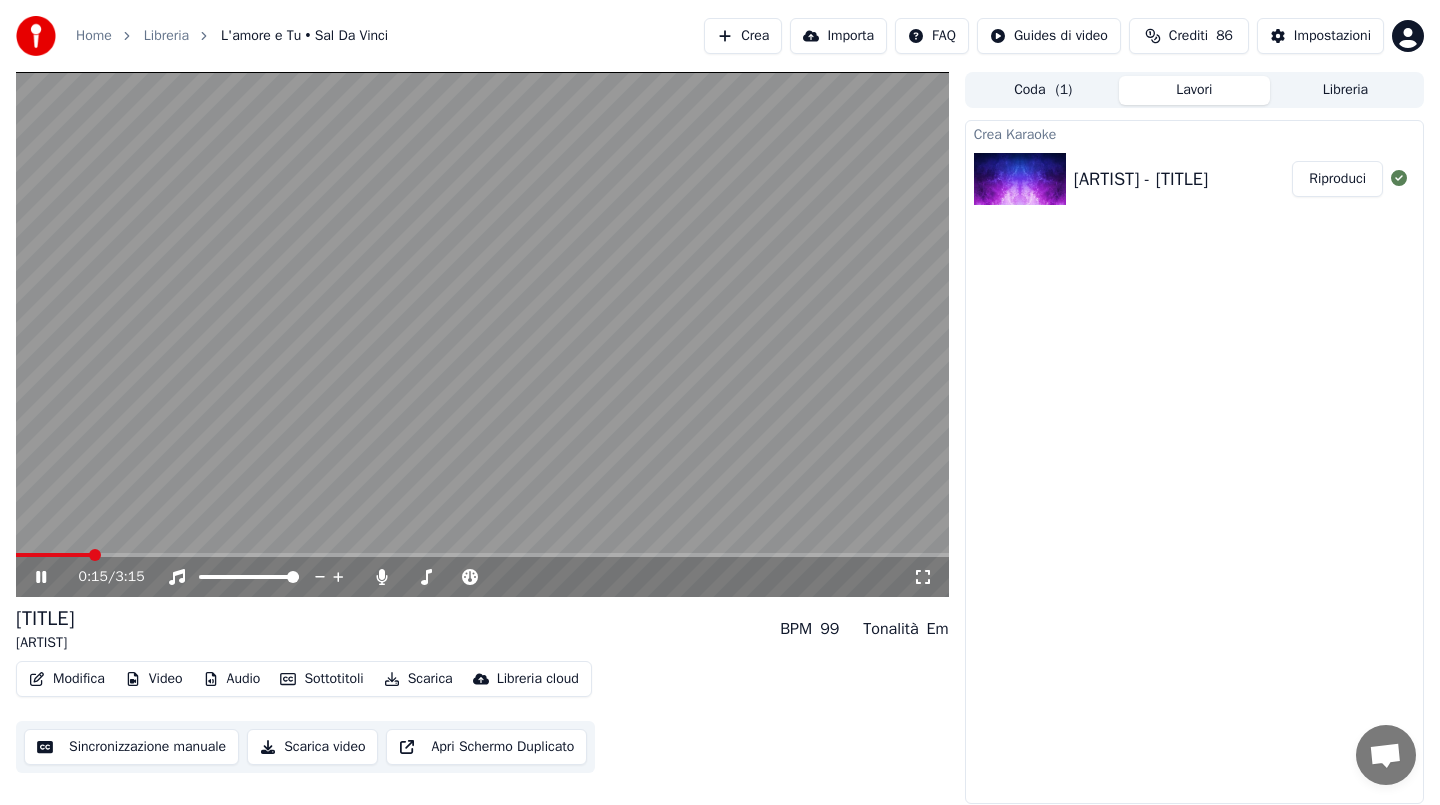 click at bounding box center [53, 555] 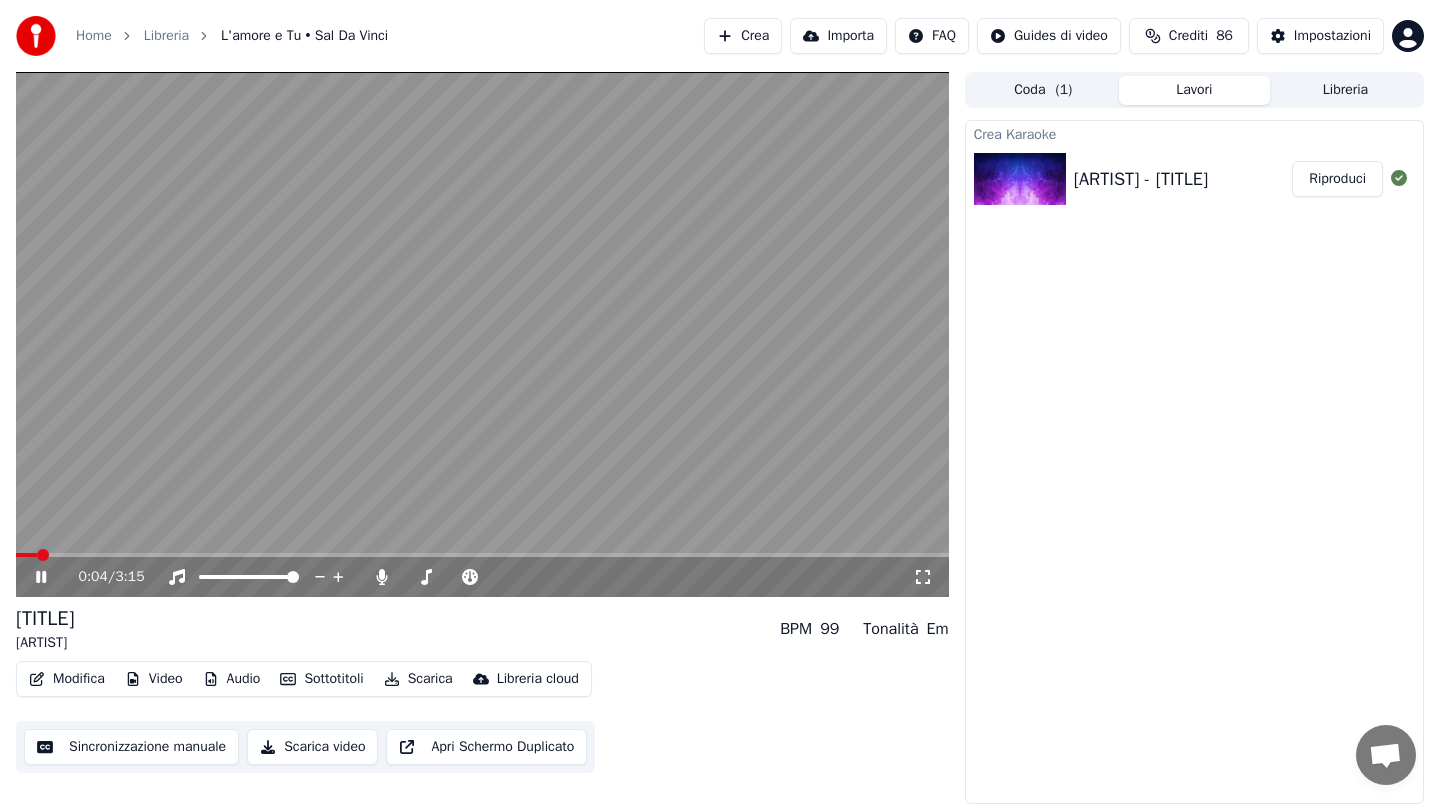 click at bounding box center (482, 555) 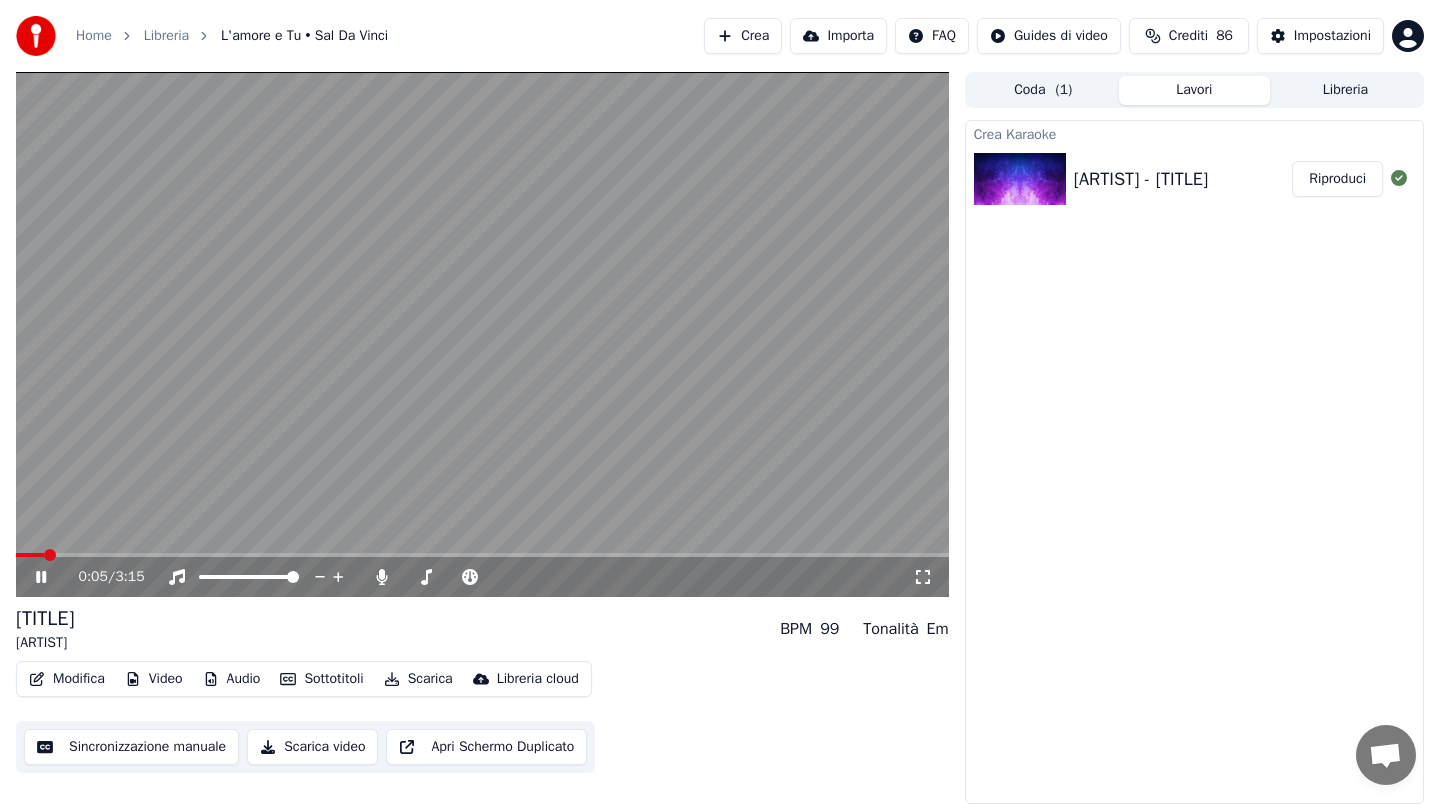 click on "Sincronizzazione manuale" at bounding box center (131, 747) 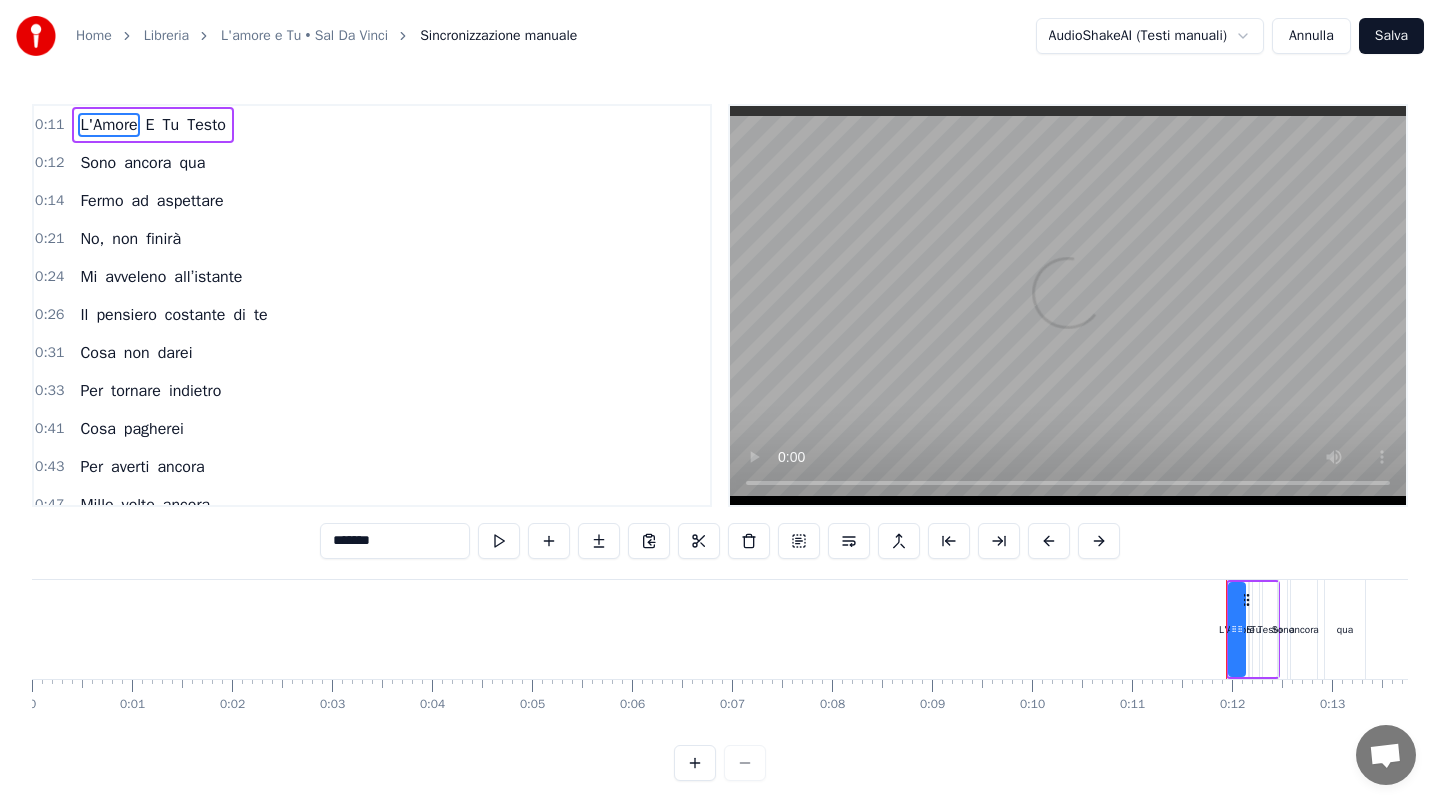 click on "Testo" at bounding box center [206, 125] 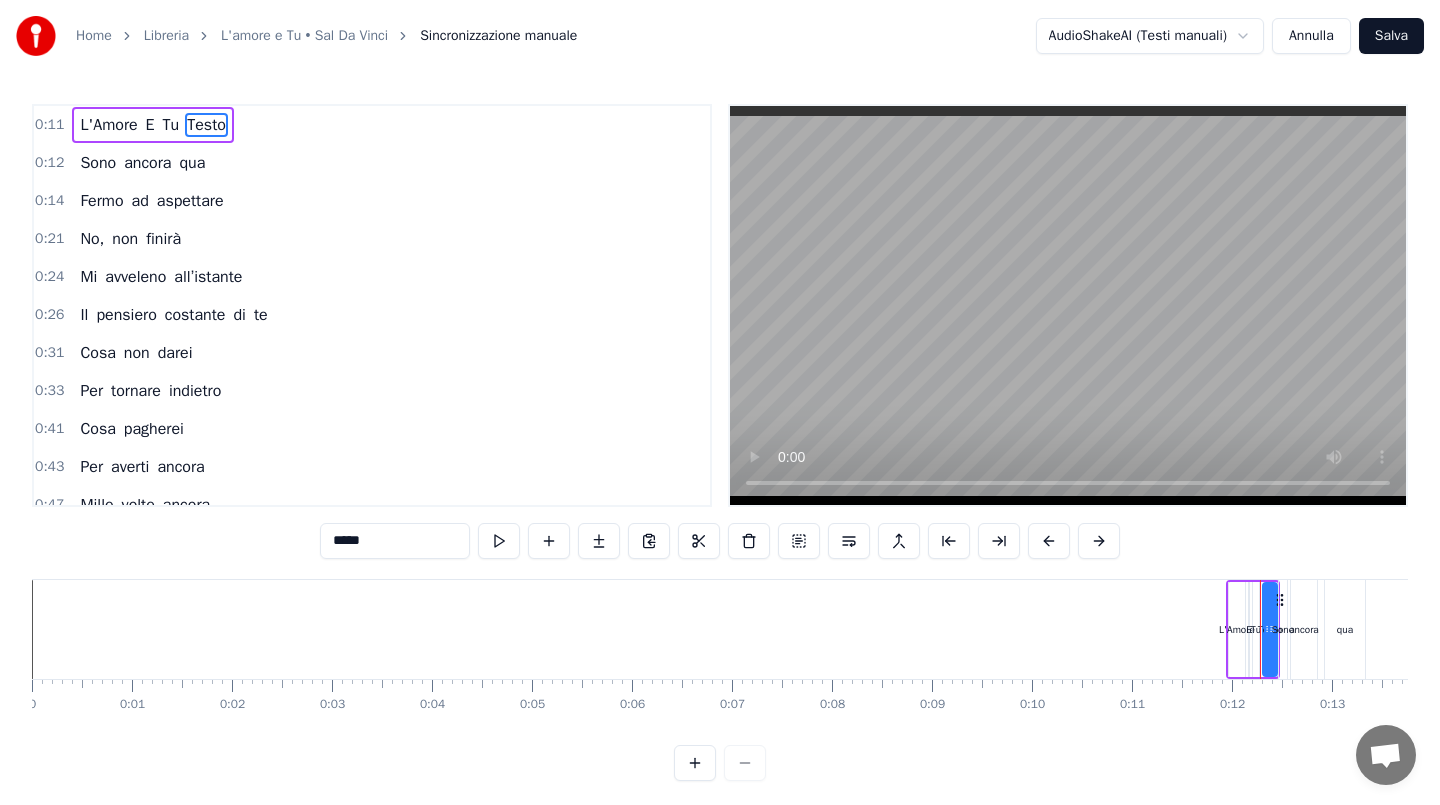 click at bounding box center [499, 541] 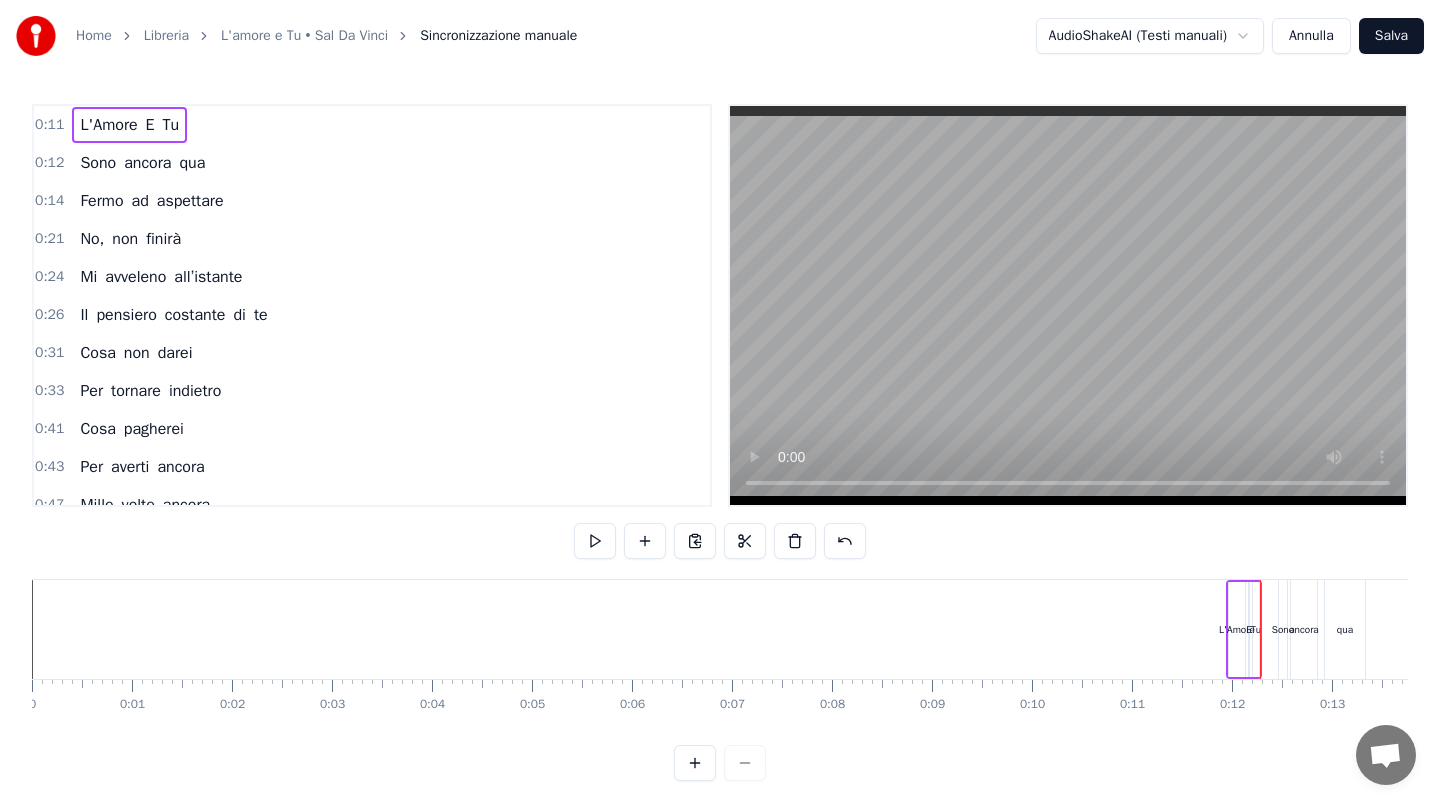 click on "L'Amore" at bounding box center (108, 125) 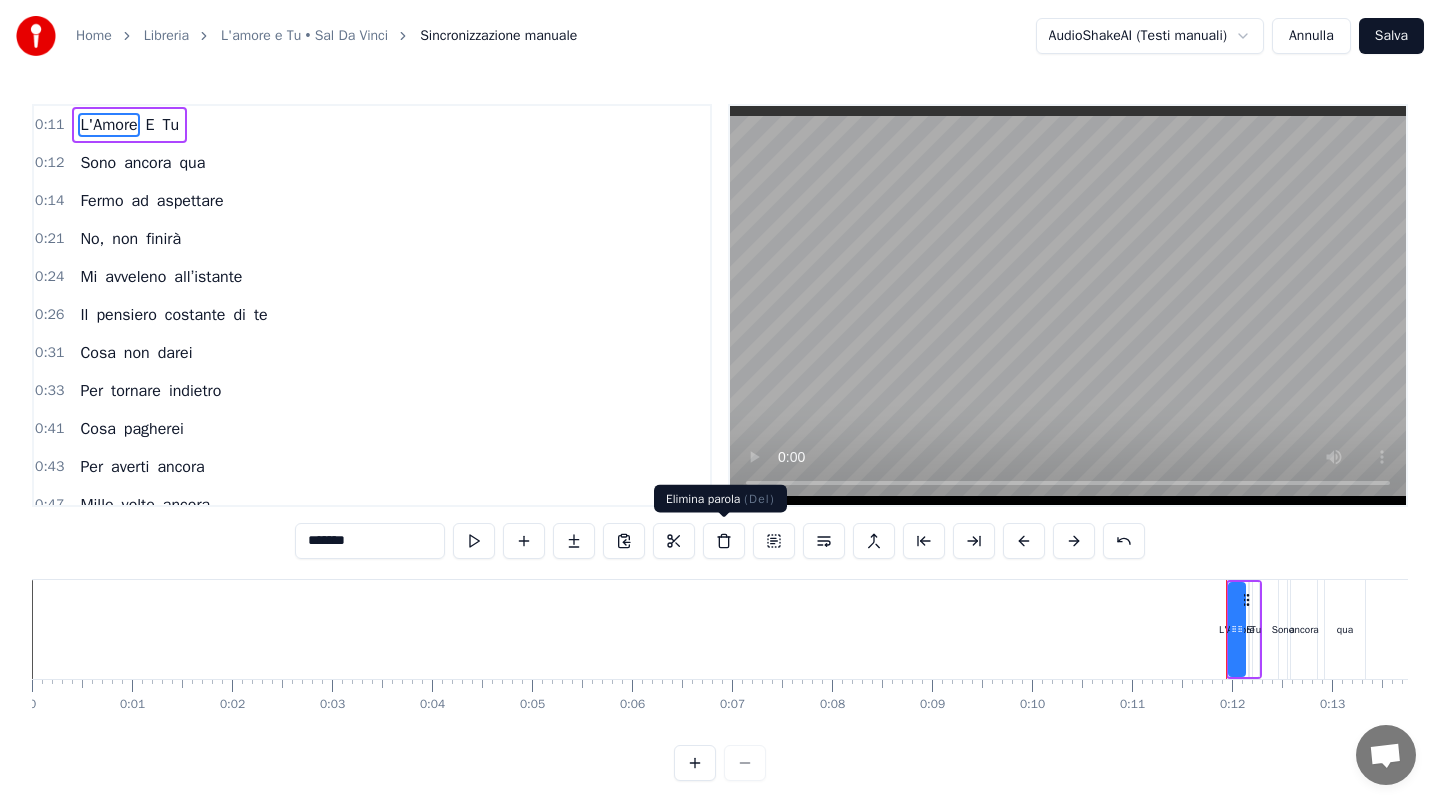 click at bounding box center (724, 541) 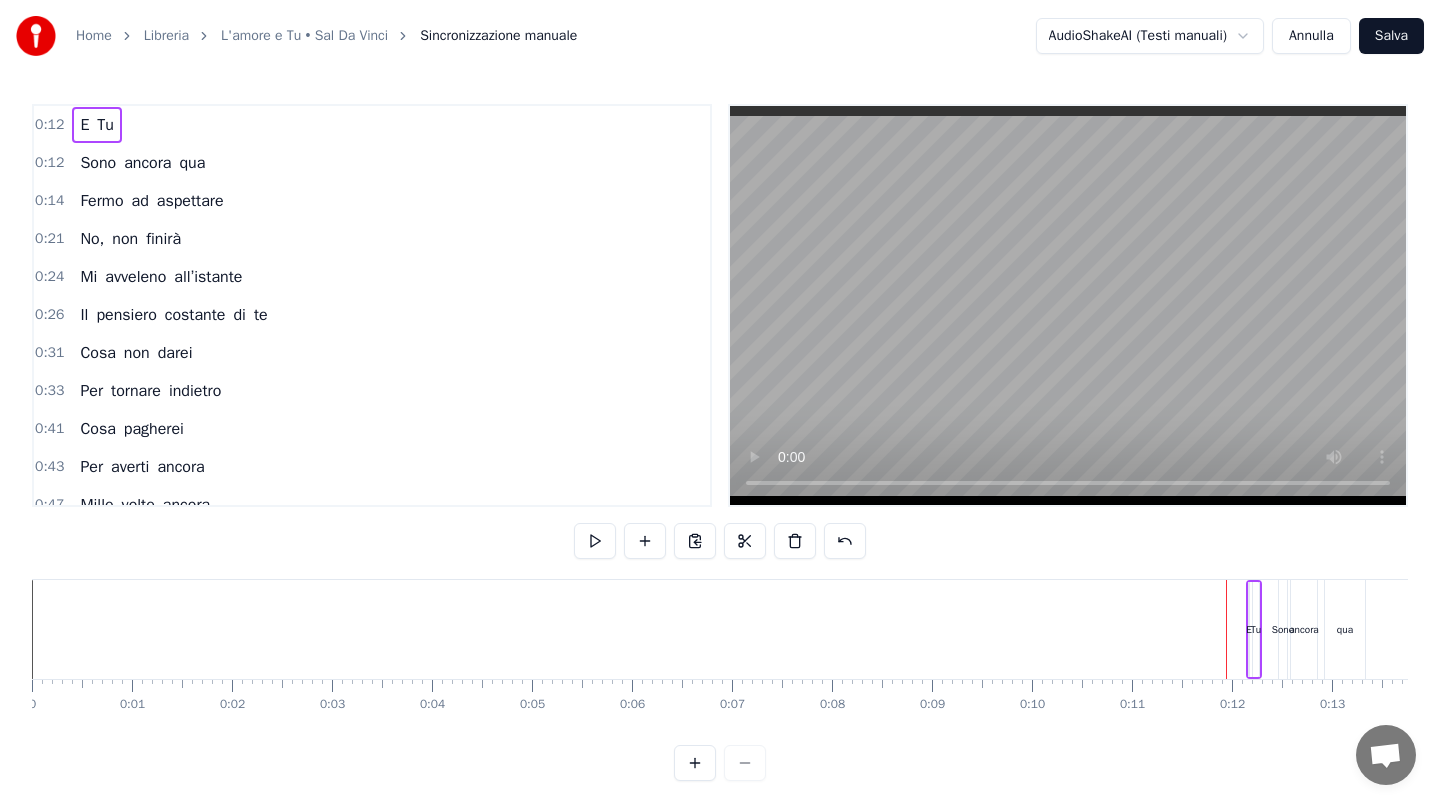click on "E" at bounding box center (84, 125) 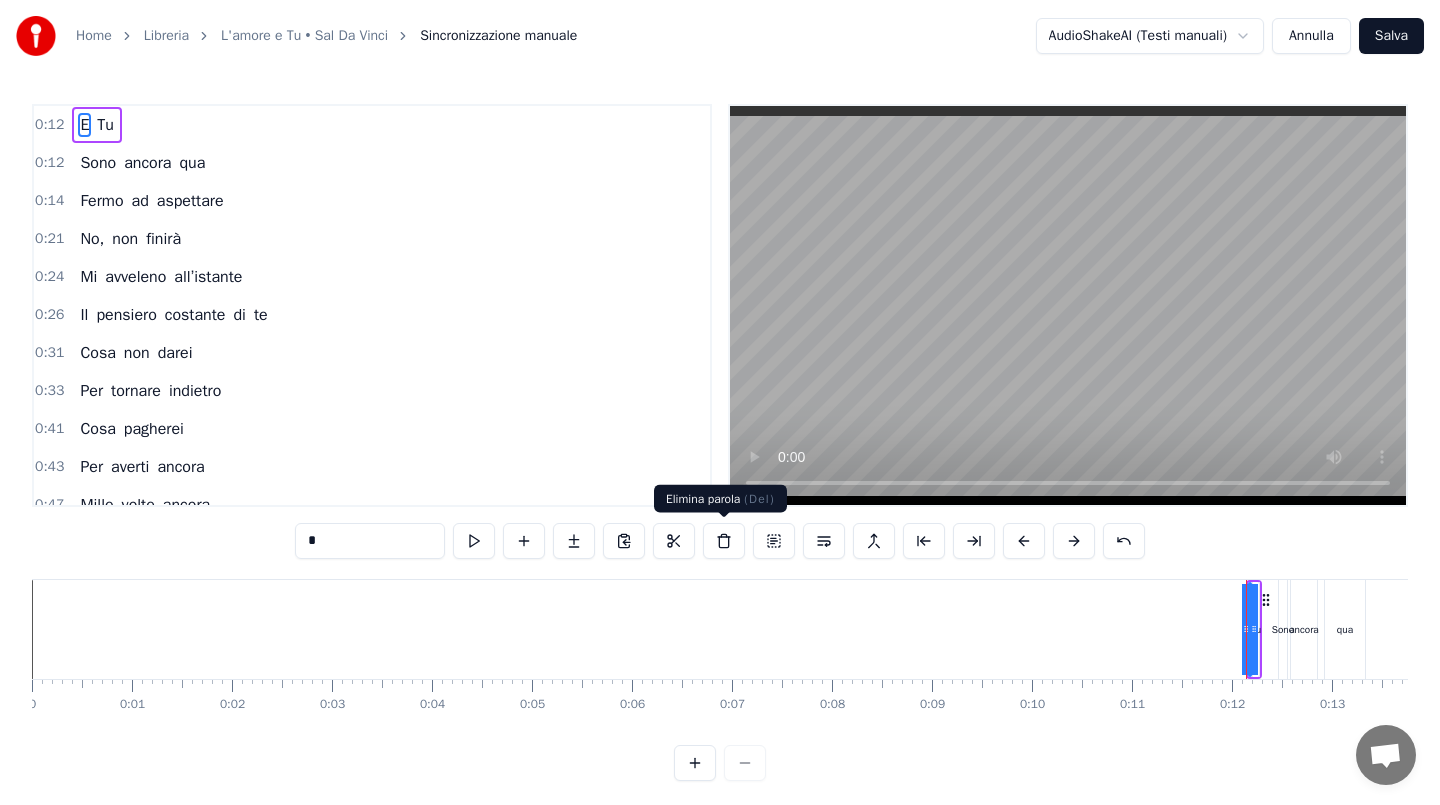 click at bounding box center (724, 541) 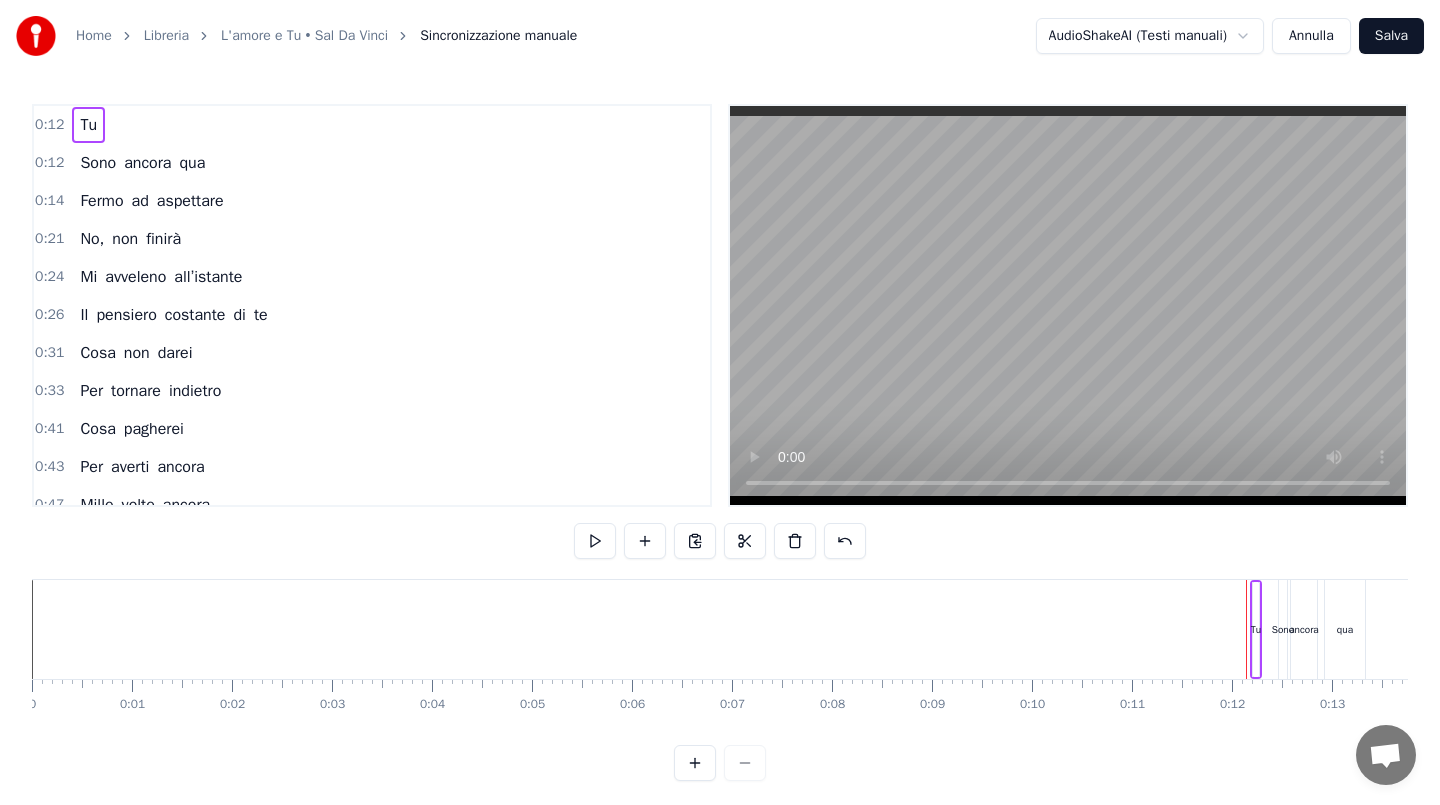 click on "Tu" at bounding box center (88, 125) 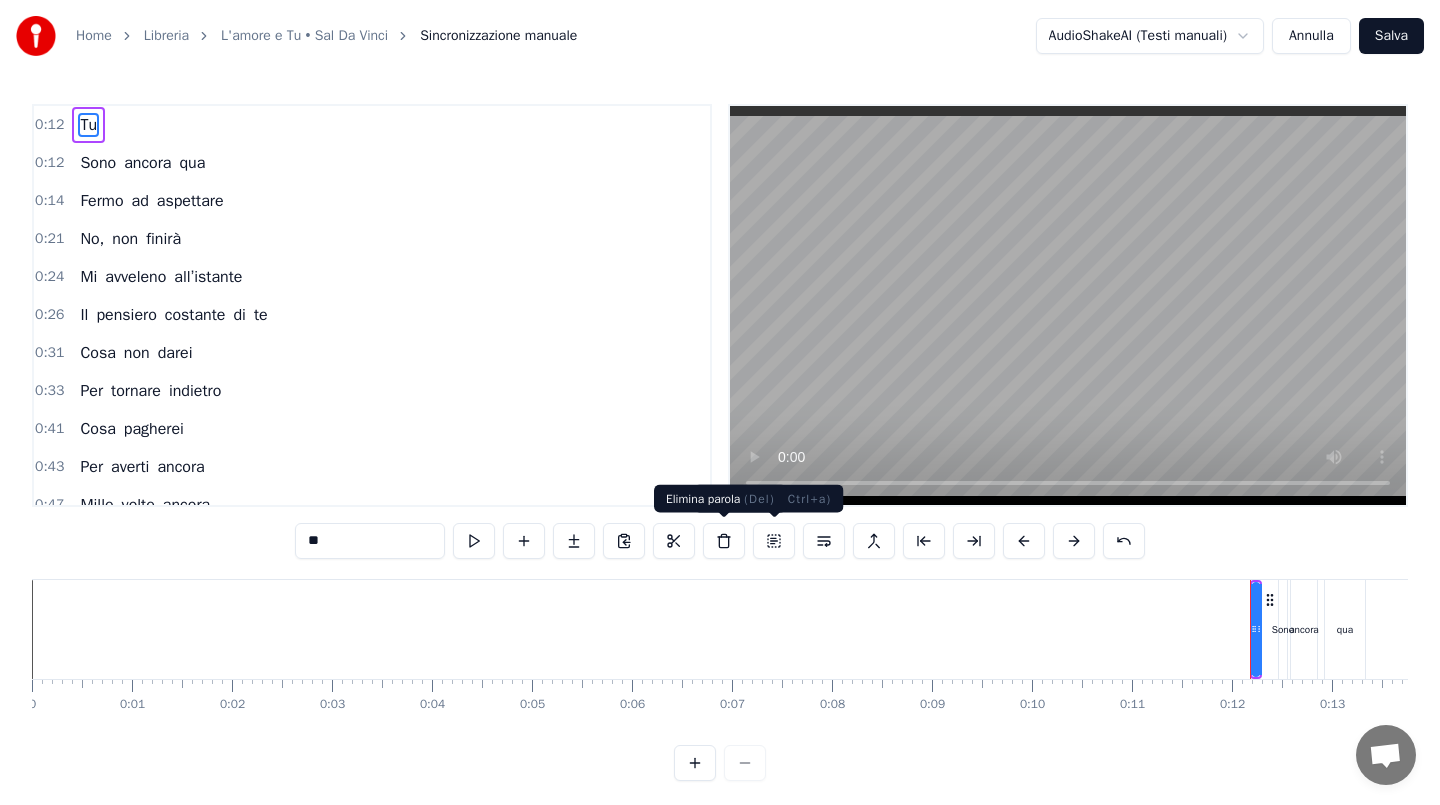 click at bounding box center [724, 541] 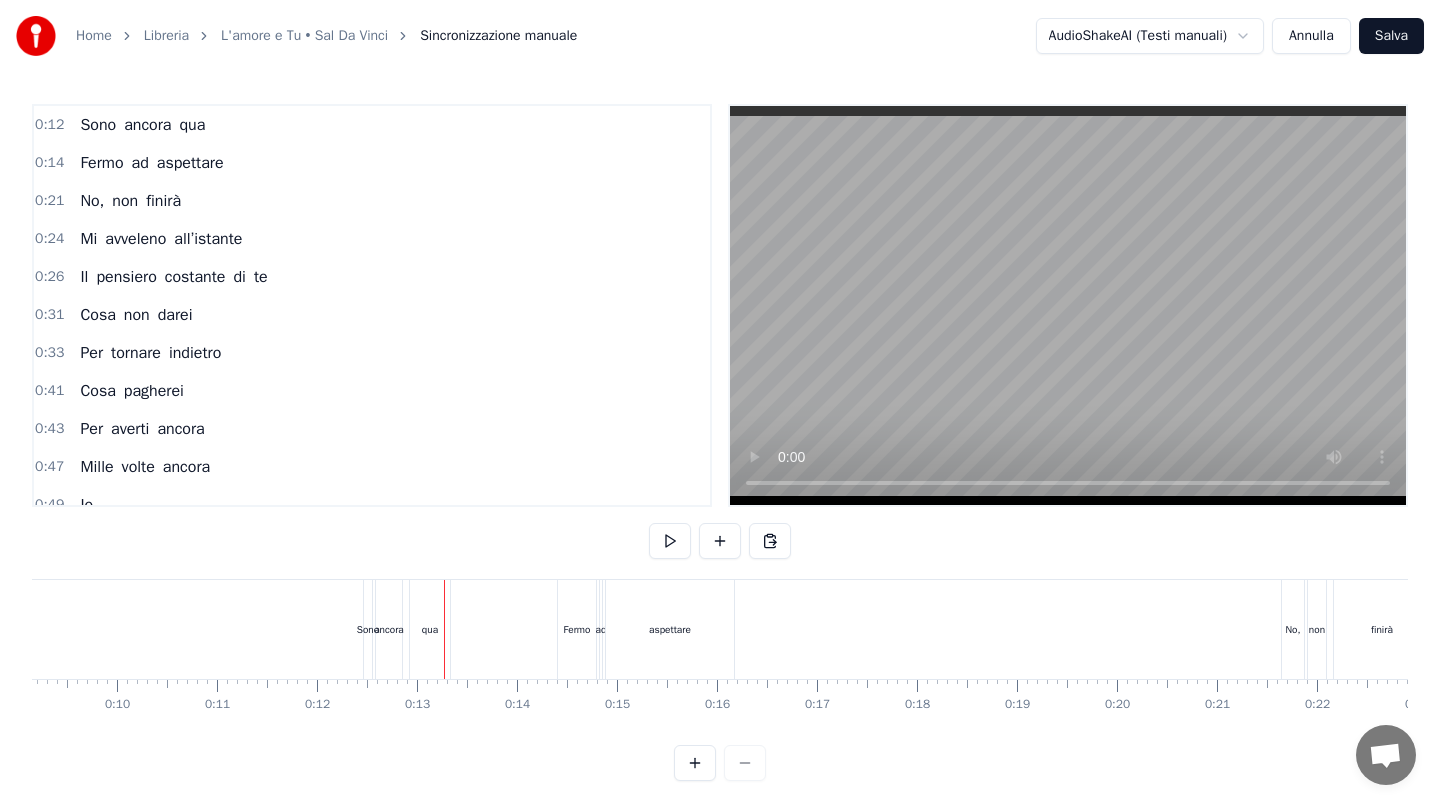 scroll, scrollTop: 0, scrollLeft: 887, axis: horizontal 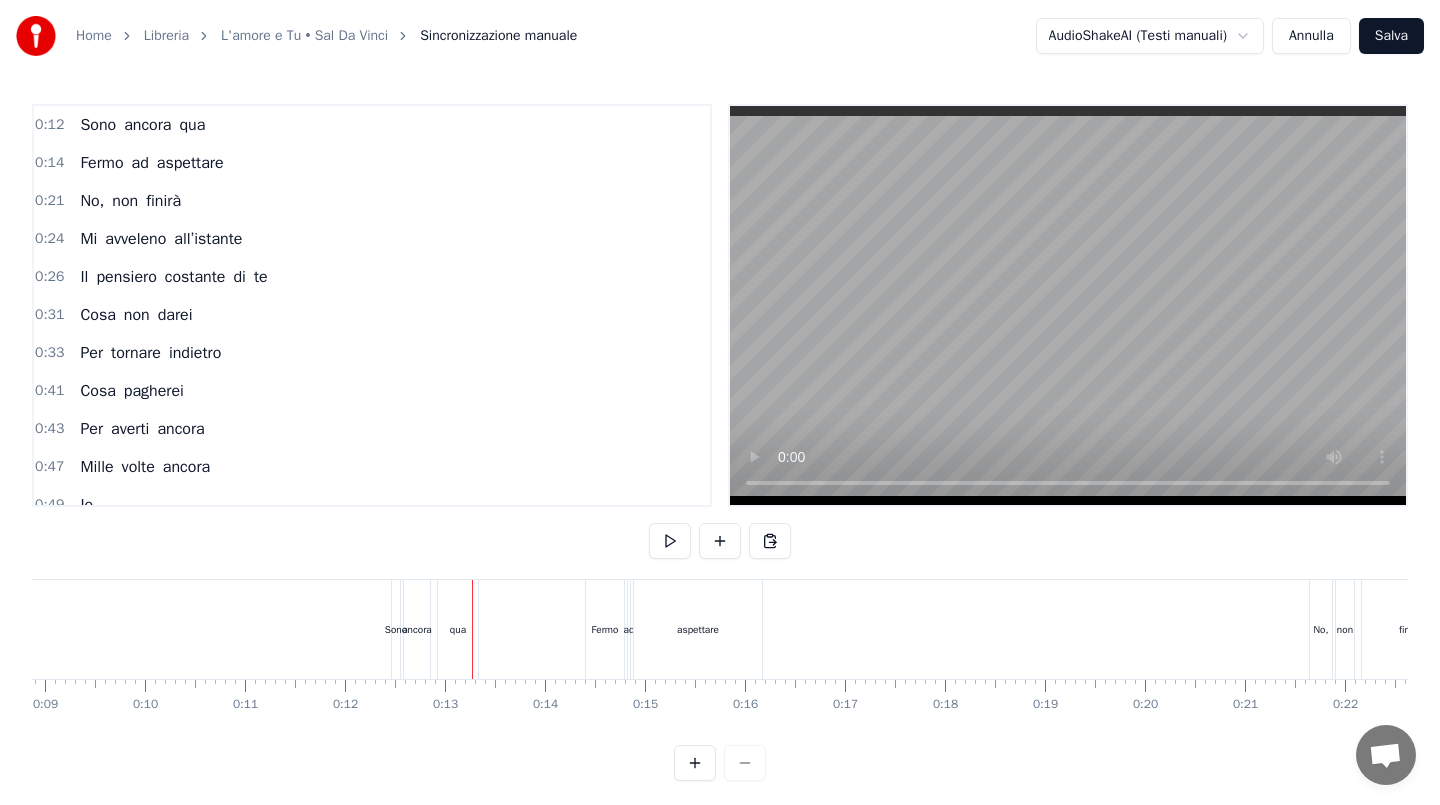 click on "Sono ancora qua Fermo ad aspettare No, non finirà Mi avveleno all’istante Il pensiero costante di te Cosa non darei Per tornare indietro Cosa pagherei Per averti ancora Mille volte ancora Io Non vivo più L’amore e tu Sono le cose che io voglio di più Quello che sei Tu non lo sai Ca’ sì t’ guard’ M’annammor’ chiù e’ te Ovunque andrai Io ci sarò Se ci credi anche tu Posso darti veramente di più Hai ragione tu Forse non so amare (Quante volte lo hai detto stasera) Ma rammell’ tu Togli dal mio cuore Questo vuoto d’amore Io Non vivo più L’amore e tu Nun so’ maj stat’ innammurat’ accussì Nun può Firnì Si può morì Ramm’ n’ bac’ ca’ t’ faccio capì Ovunque andrai Io ci sarò Se ci credi anche tu Nasce un nuovo sentimento Uh Ci soffri o no Io non lo so S’ tu si ancor’ innammurat’ accusì Ovunque andrai Ricorderai Che sarò sempre innamorato di te Io so’ viv’ ma nun sto campann’ Tu sì o fuoc’ ca’ m’ sta bruciann’ Si na pret’ ca’ m’ port’ Tu" at bounding box center (8919, 629) 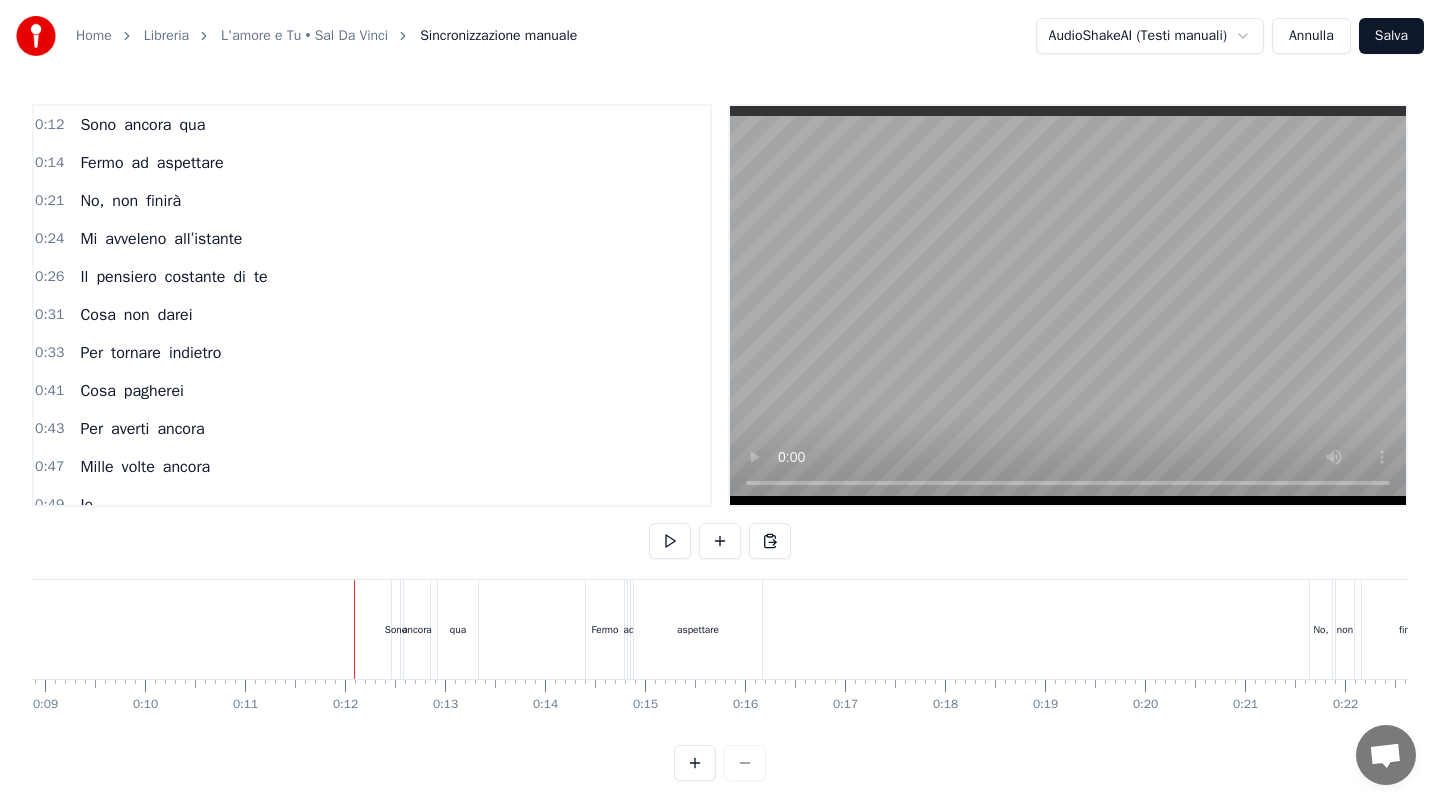 click on "Sono" at bounding box center [396, 629] 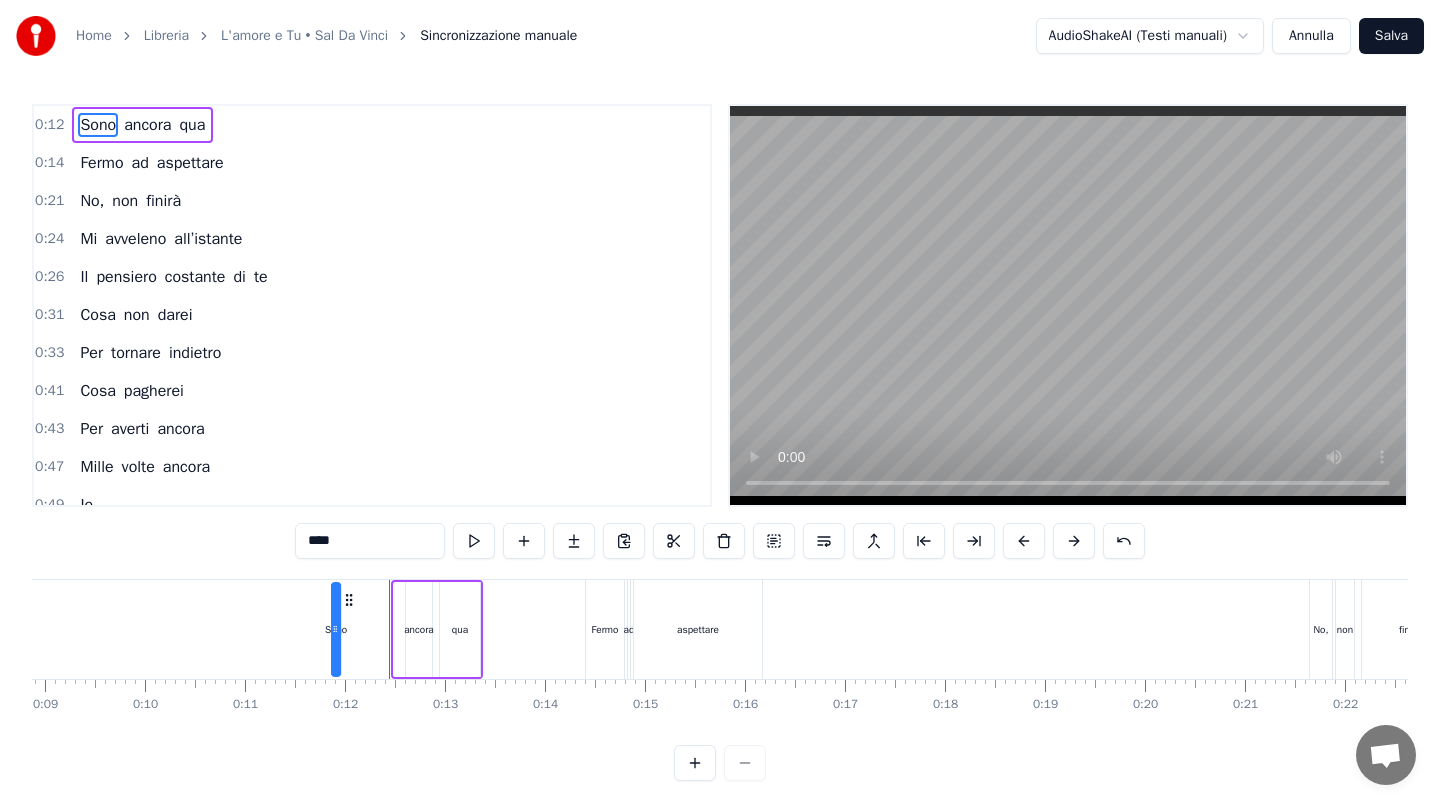 drag, startPoint x: 409, startPoint y: 598, endPoint x: 348, endPoint y: 598, distance: 61 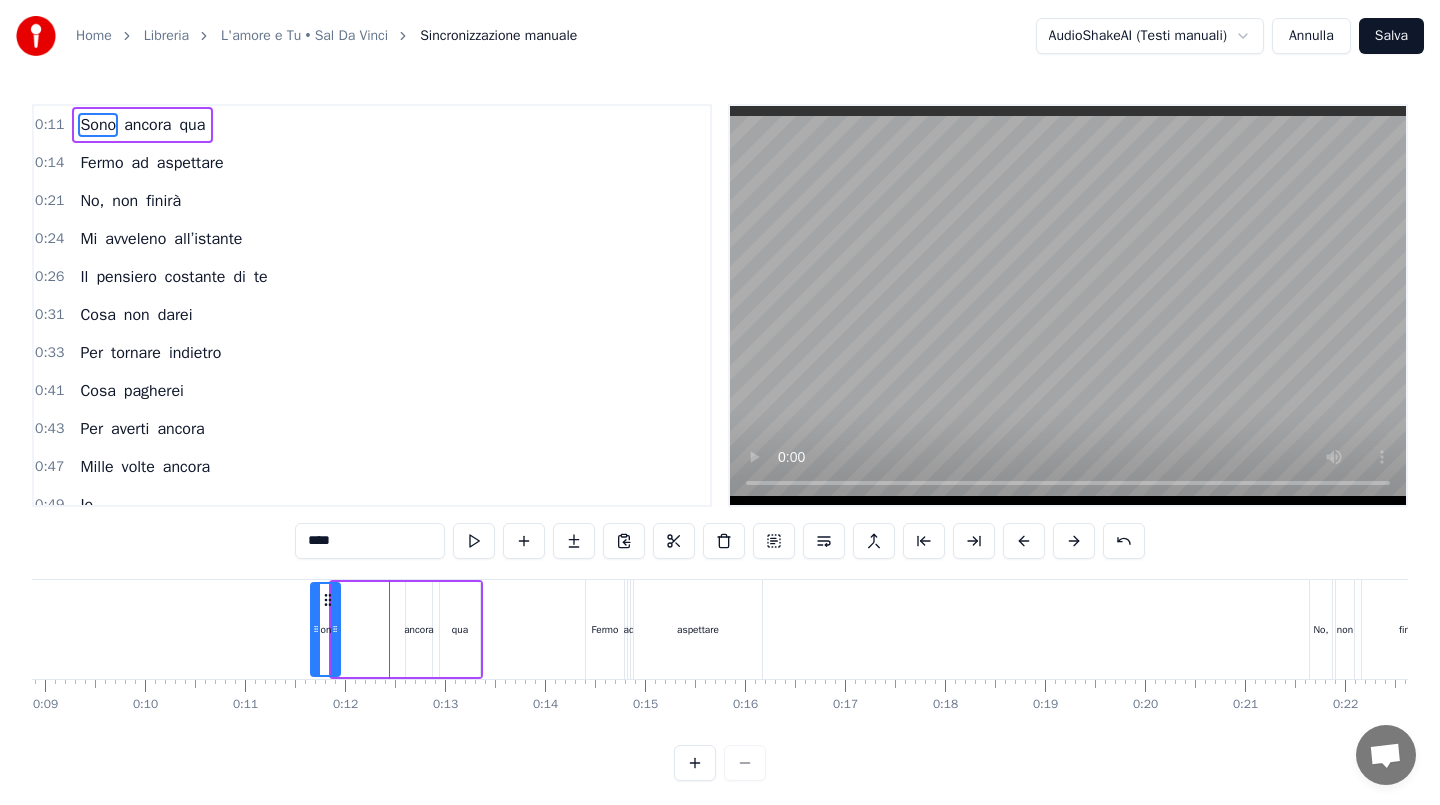 drag, startPoint x: 338, startPoint y: 626, endPoint x: 319, endPoint y: 630, distance: 19.416489 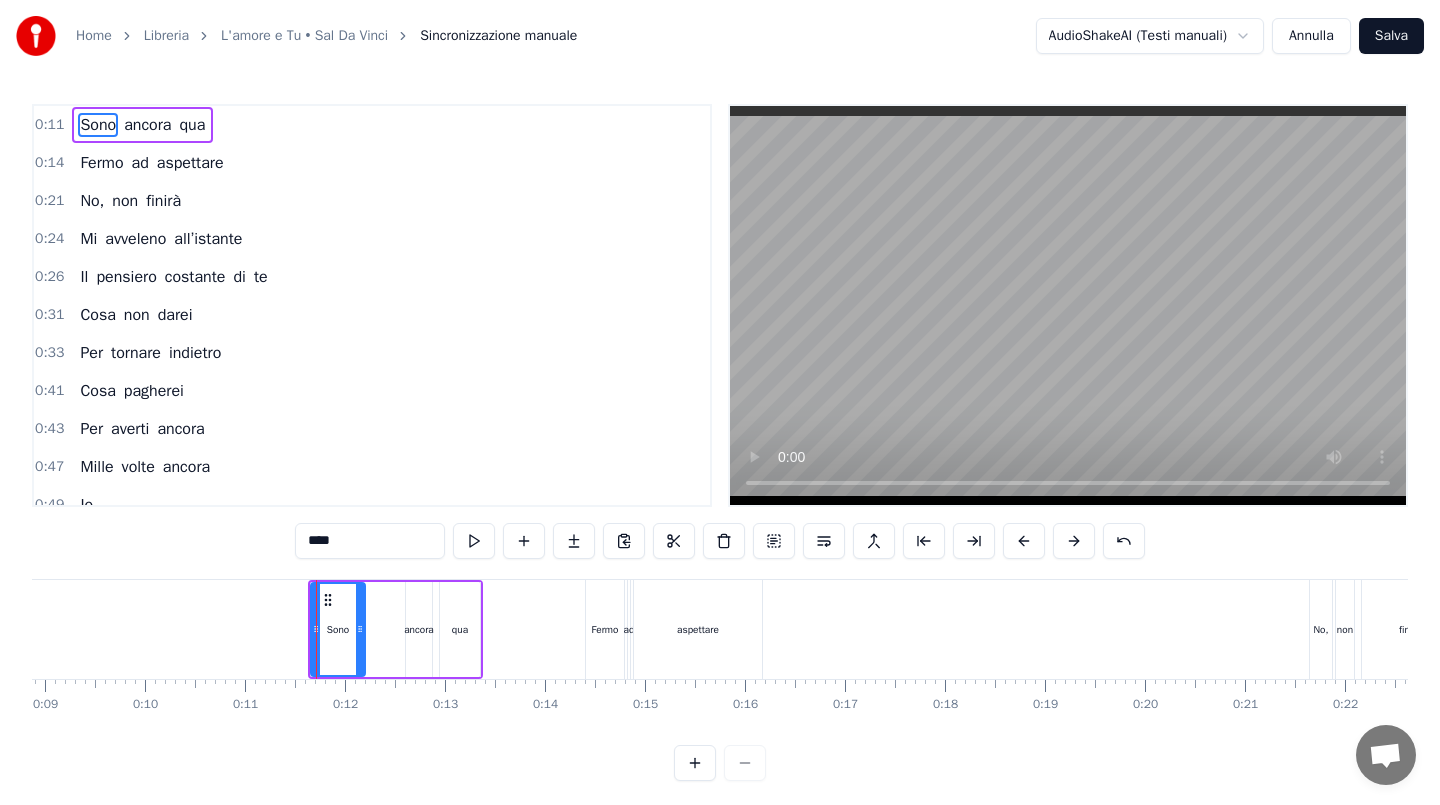 drag, startPoint x: 334, startPoint y: 630, endPoint x: 359, endPoint y: 629, distance: 25.019993 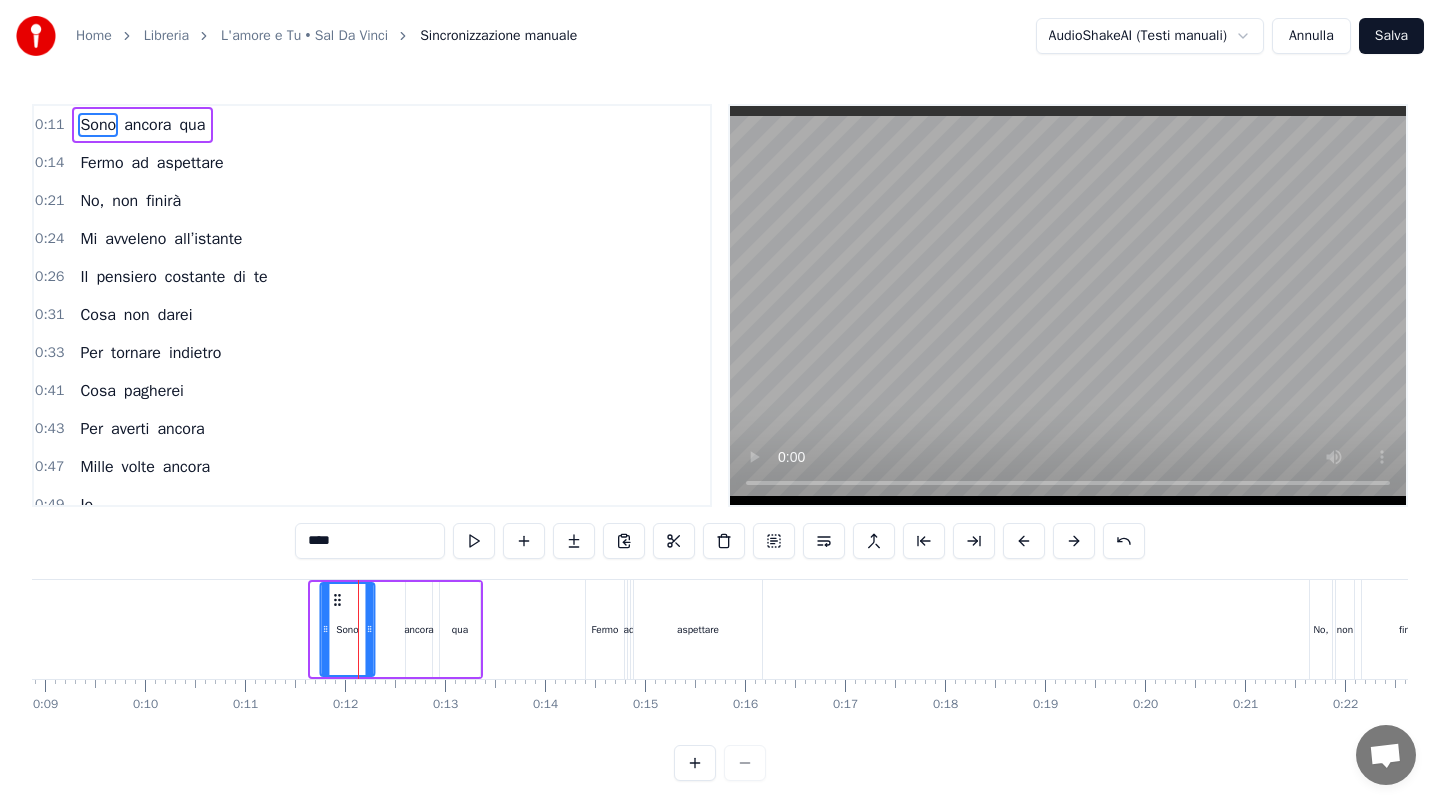 drag, startPoint x: 325, startPoint y: 600, endPoint x: 336, endPoint y: 599, distance: 11.045361 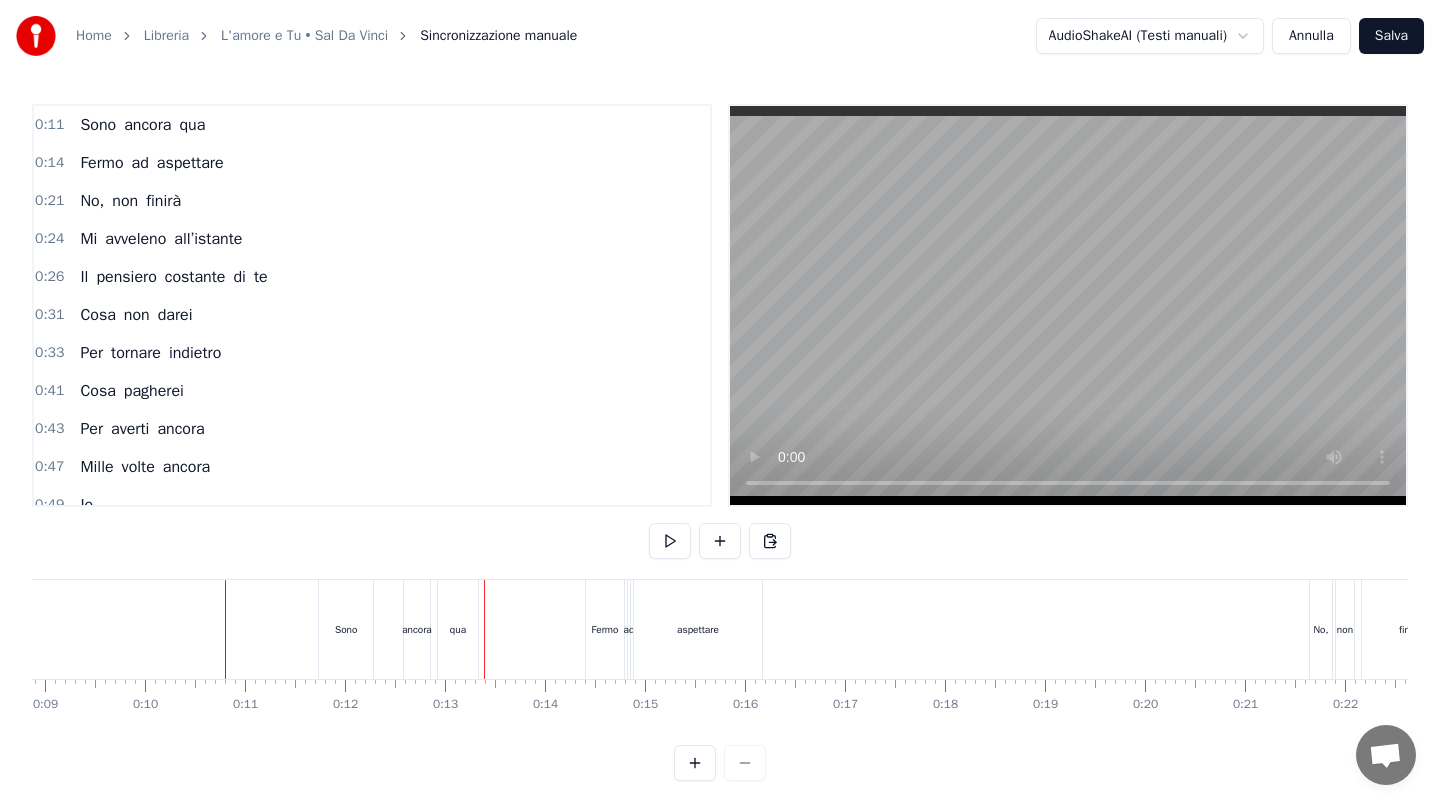 click on "ancora" at bounding box center [346, 629] 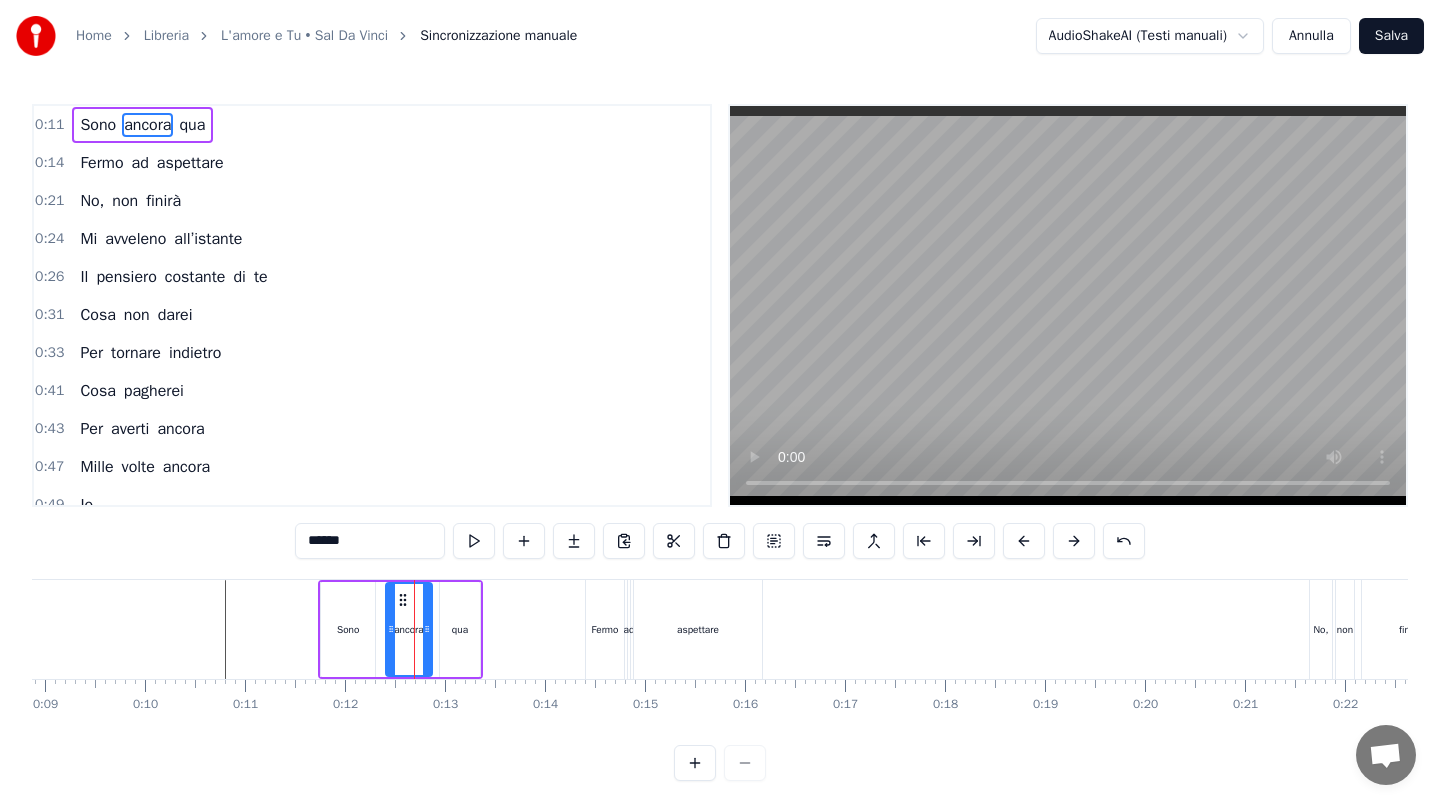 drag, startPoint x: 408, startPoint y: 617, endPoint x: 388, endPoint y: 617, distance: 20 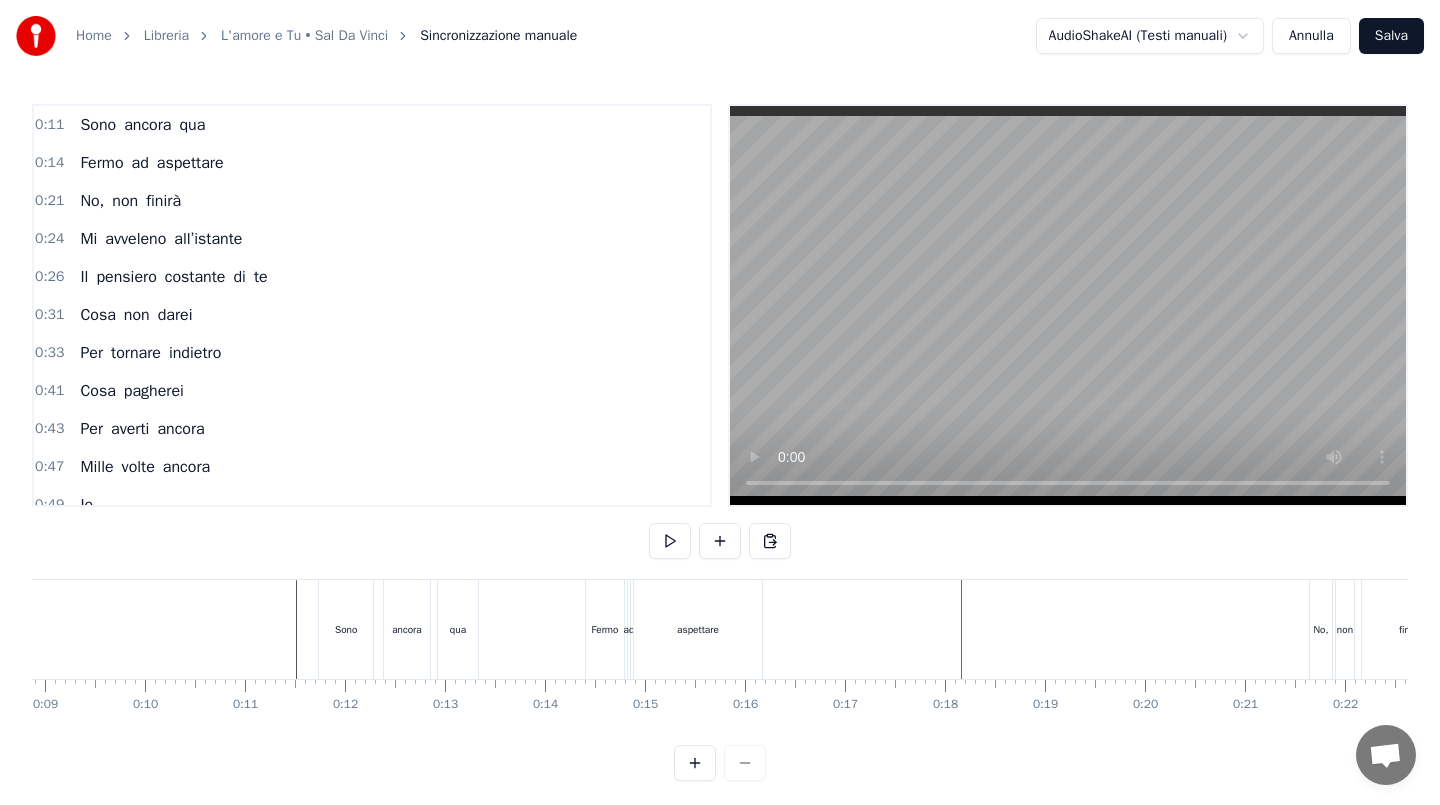 click on "Salva" at bounding box center [1391, 36] 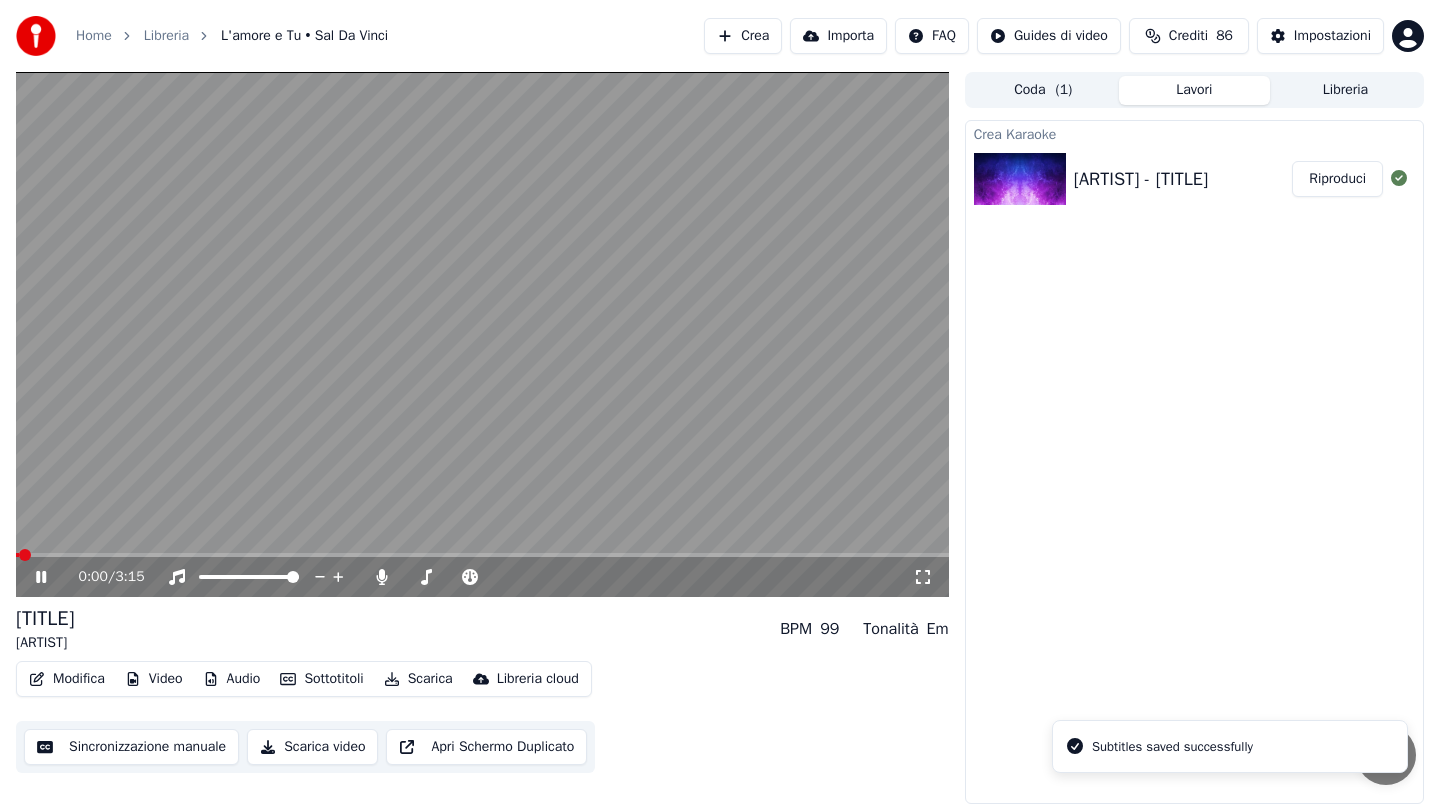 click at bounding box center [482, 334] 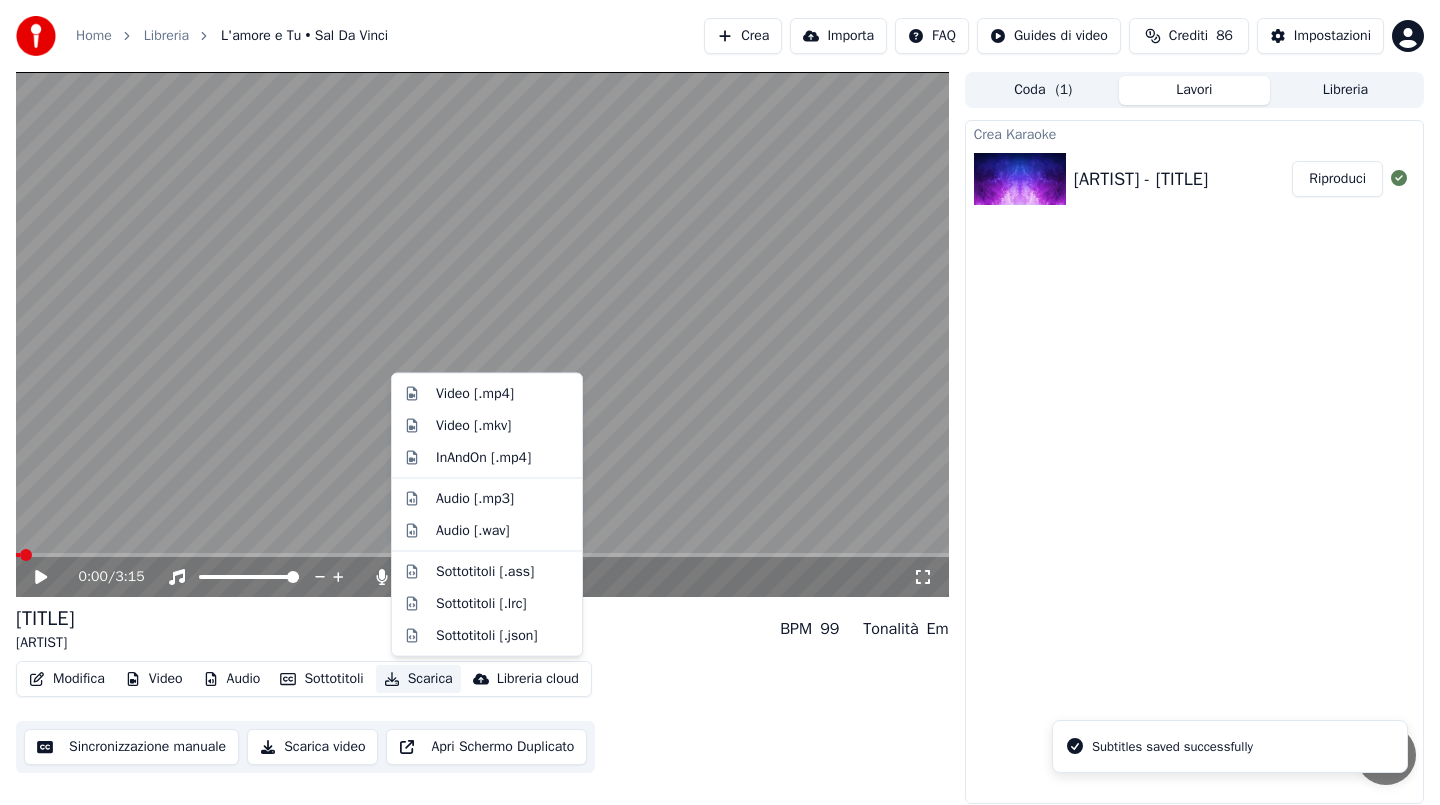 click on "Scarica" at bounding box center [418, 679] 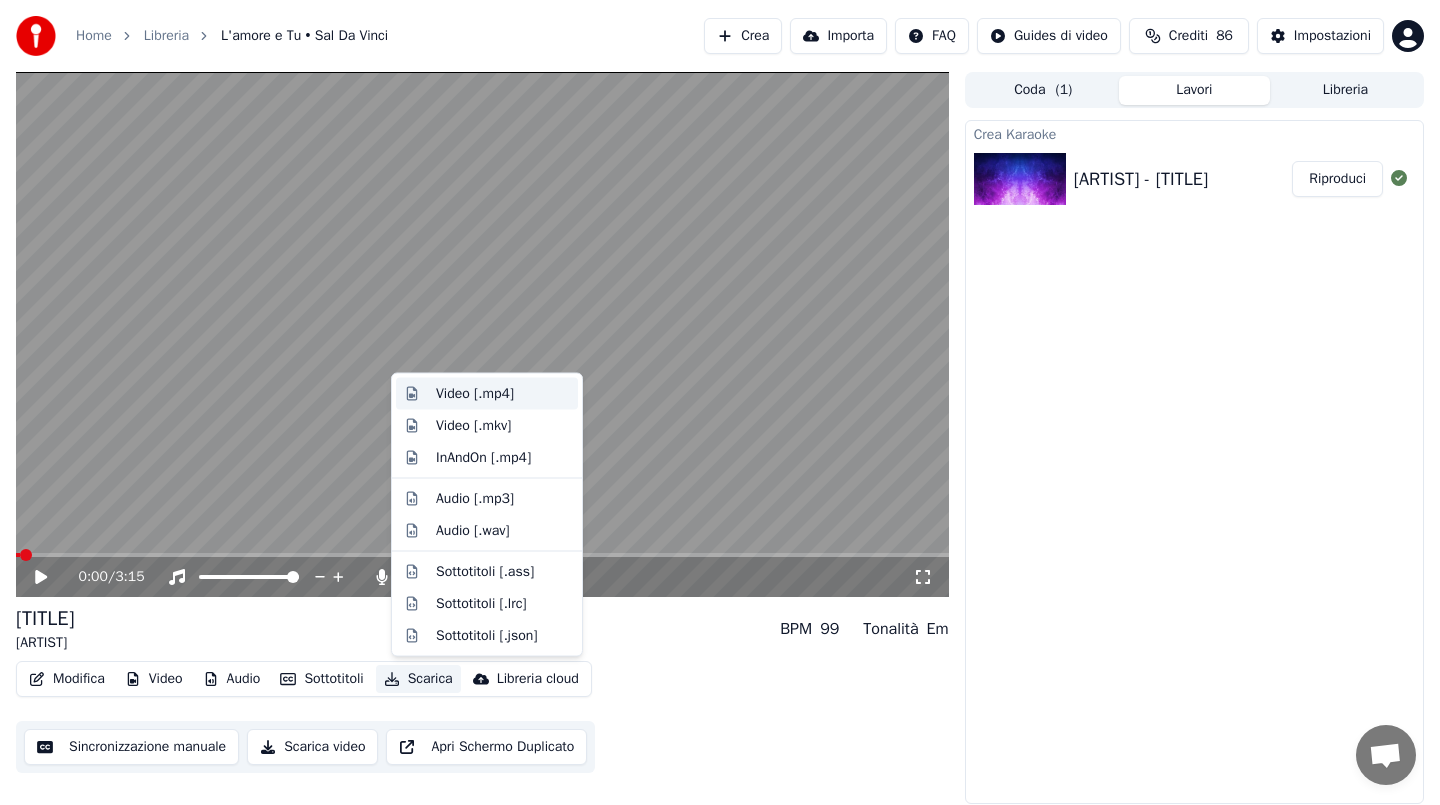 click on "Video [.mp4]" at bounding box center (475, 394) 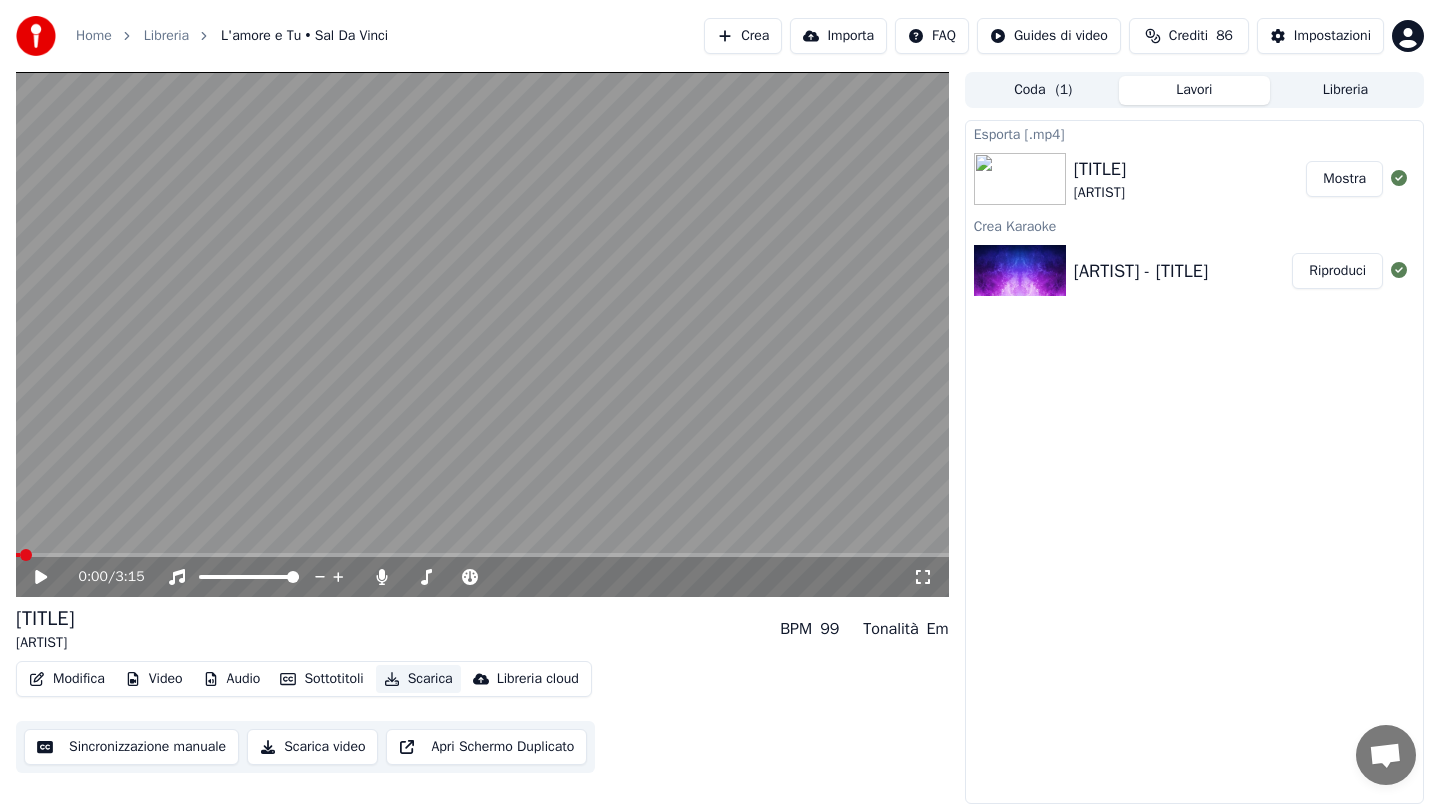type 